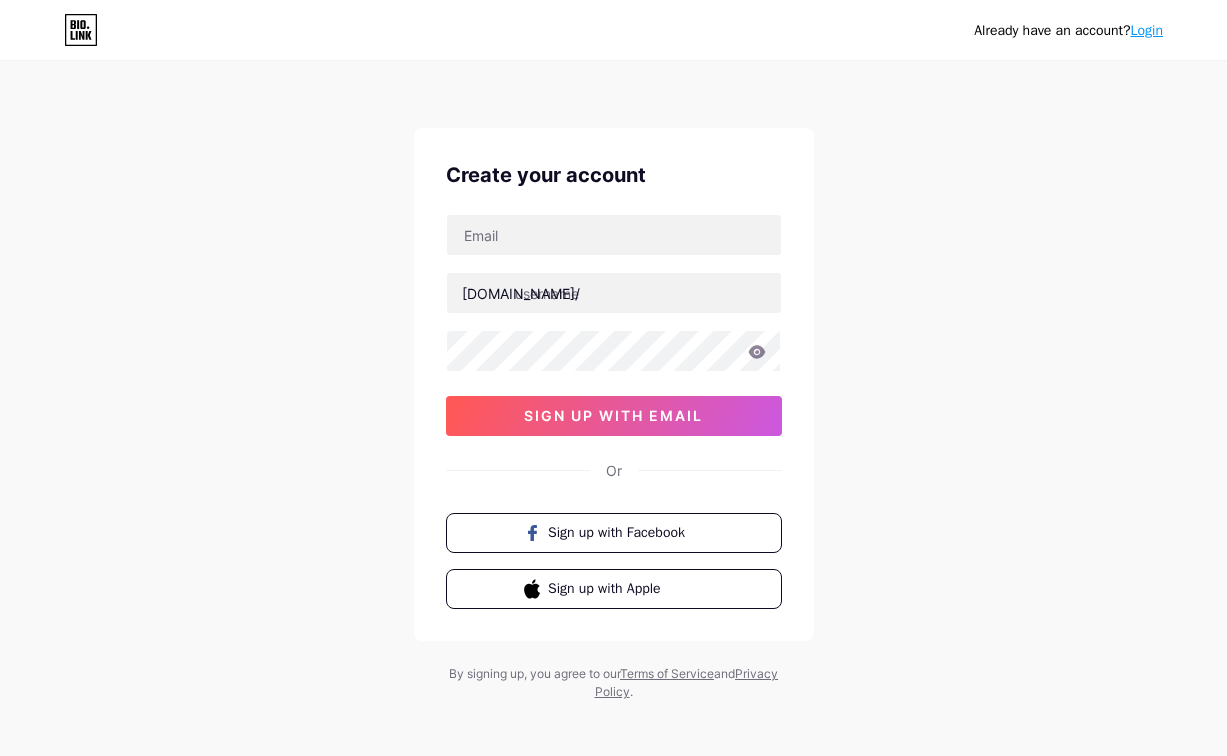 scroll, scrollTop: 0, scrollLeft: 0, axis: both 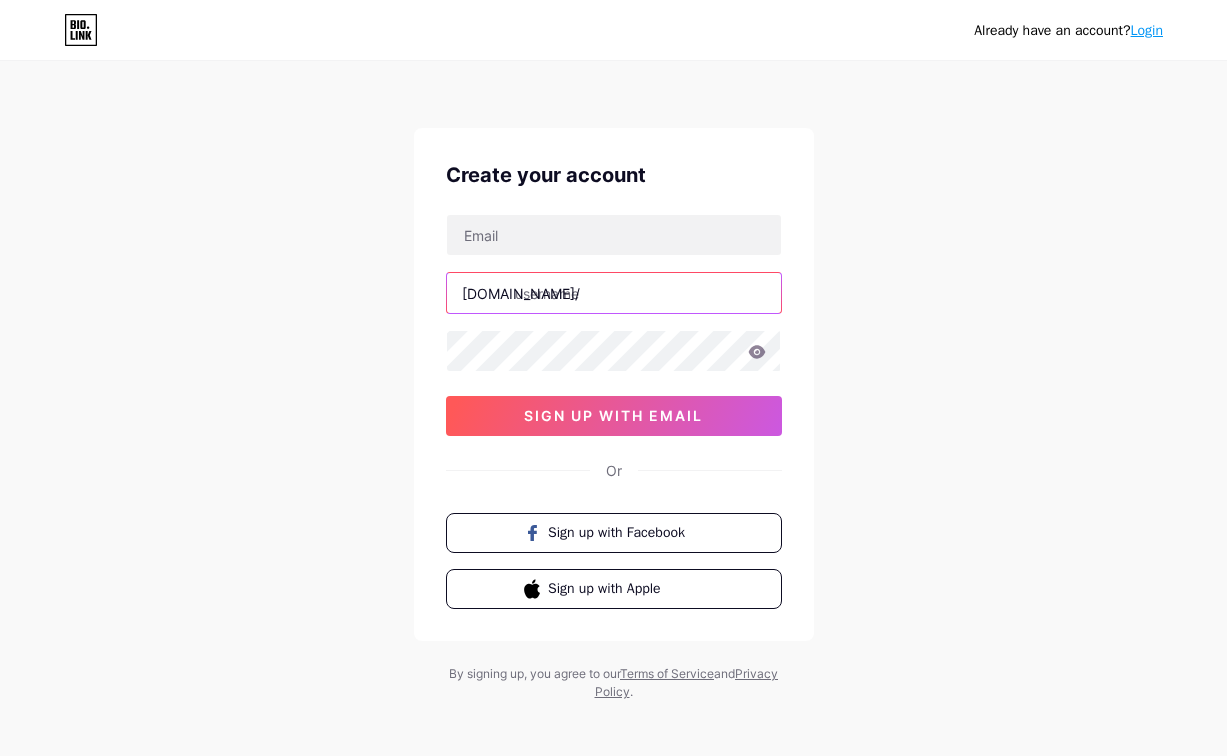 click at bounding box center [614, 293] 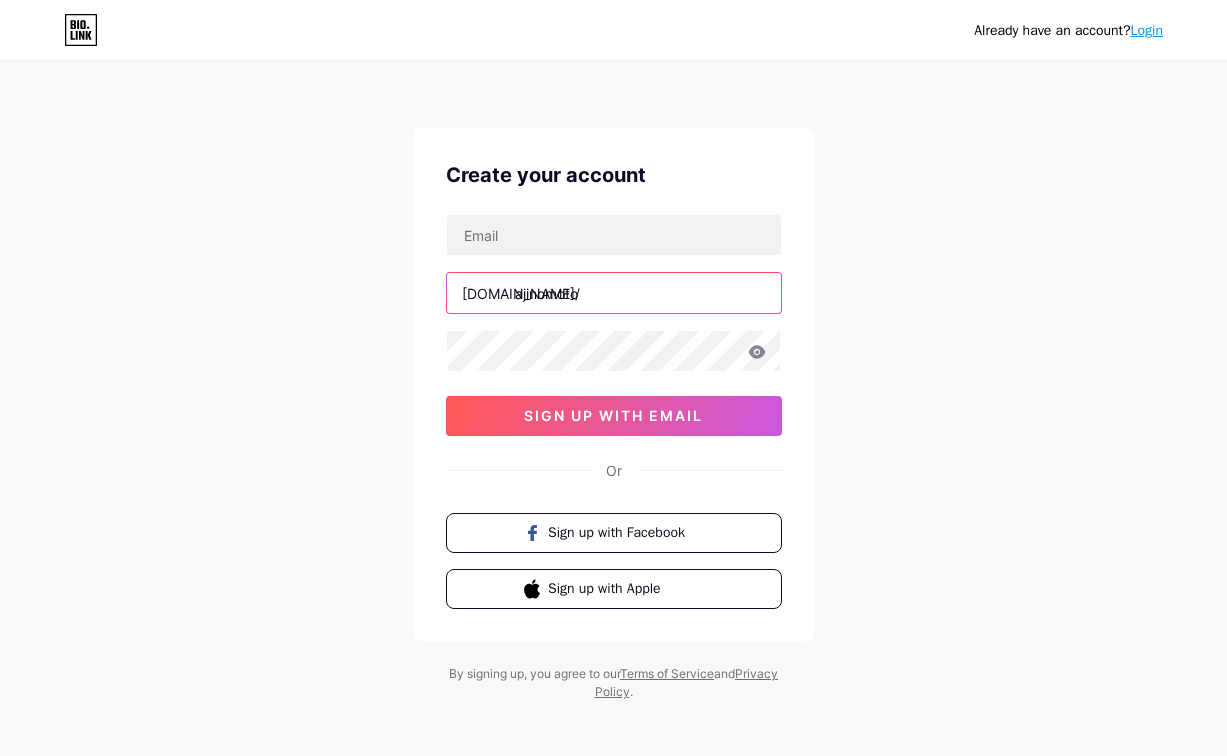 type on "ajinomoto" 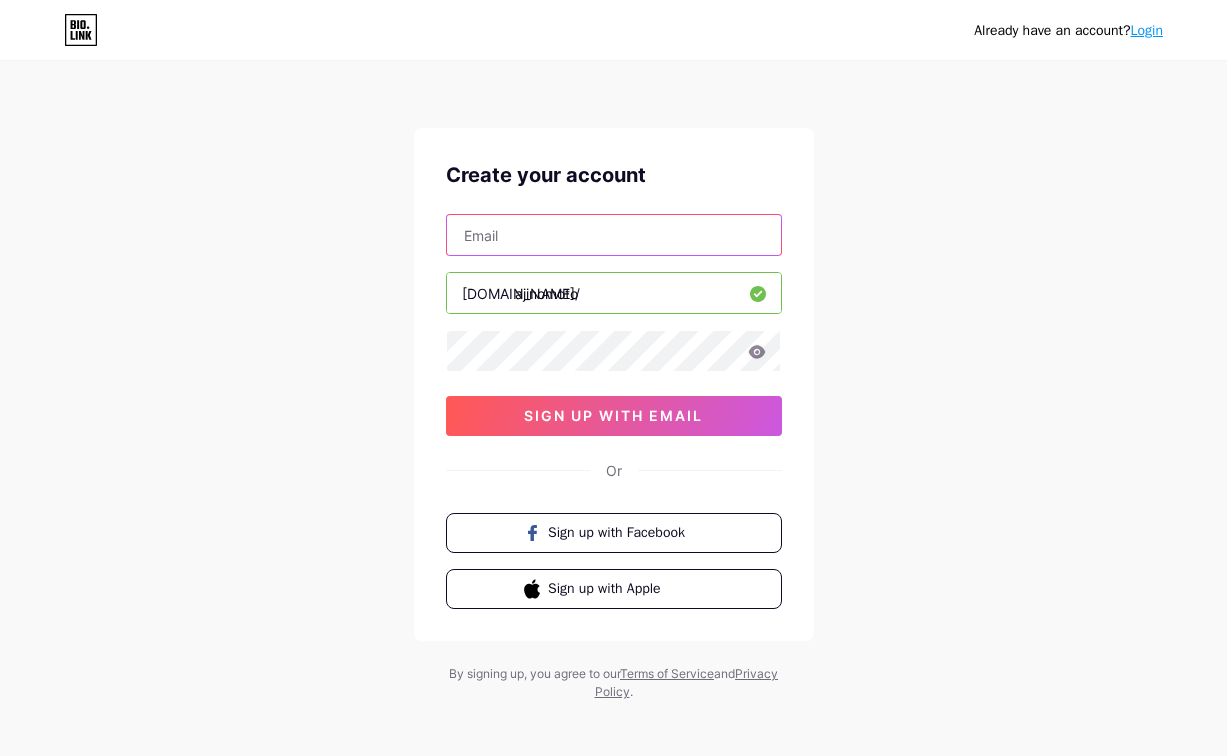 click at bounding box center [614, 235] 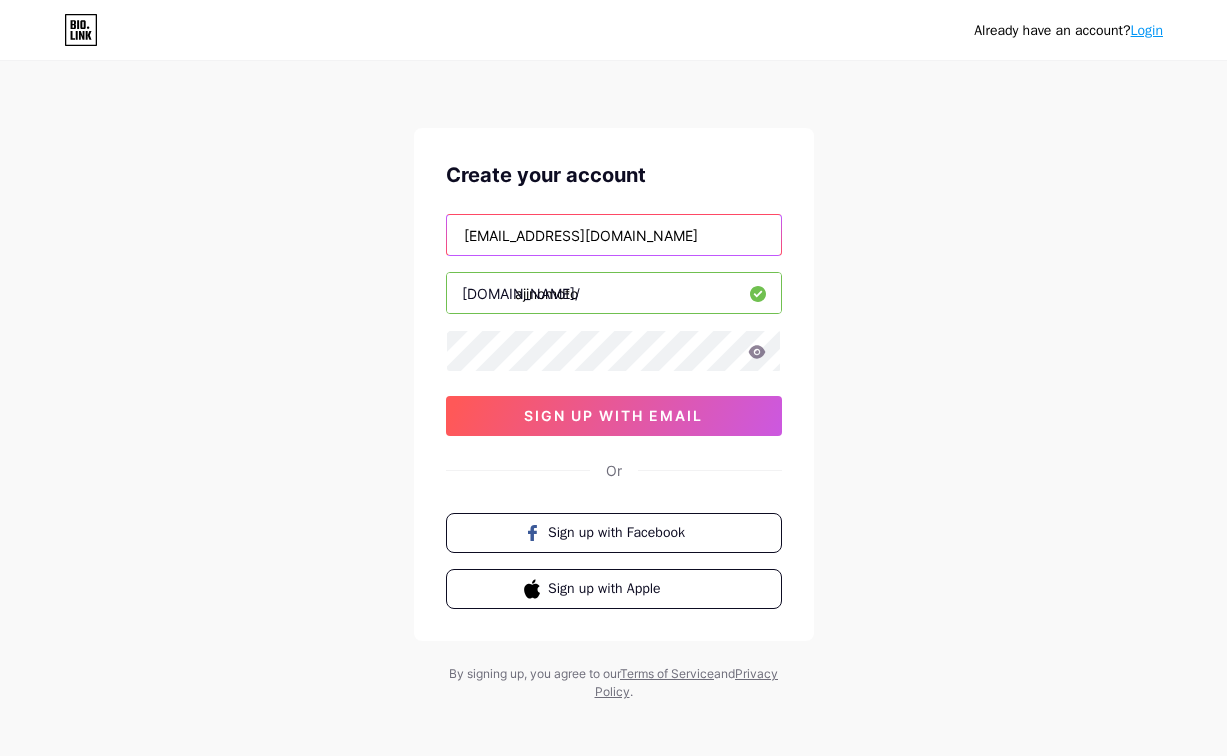 type on "[EMAIL_ADDRESS][DOMAIN_NAME]" 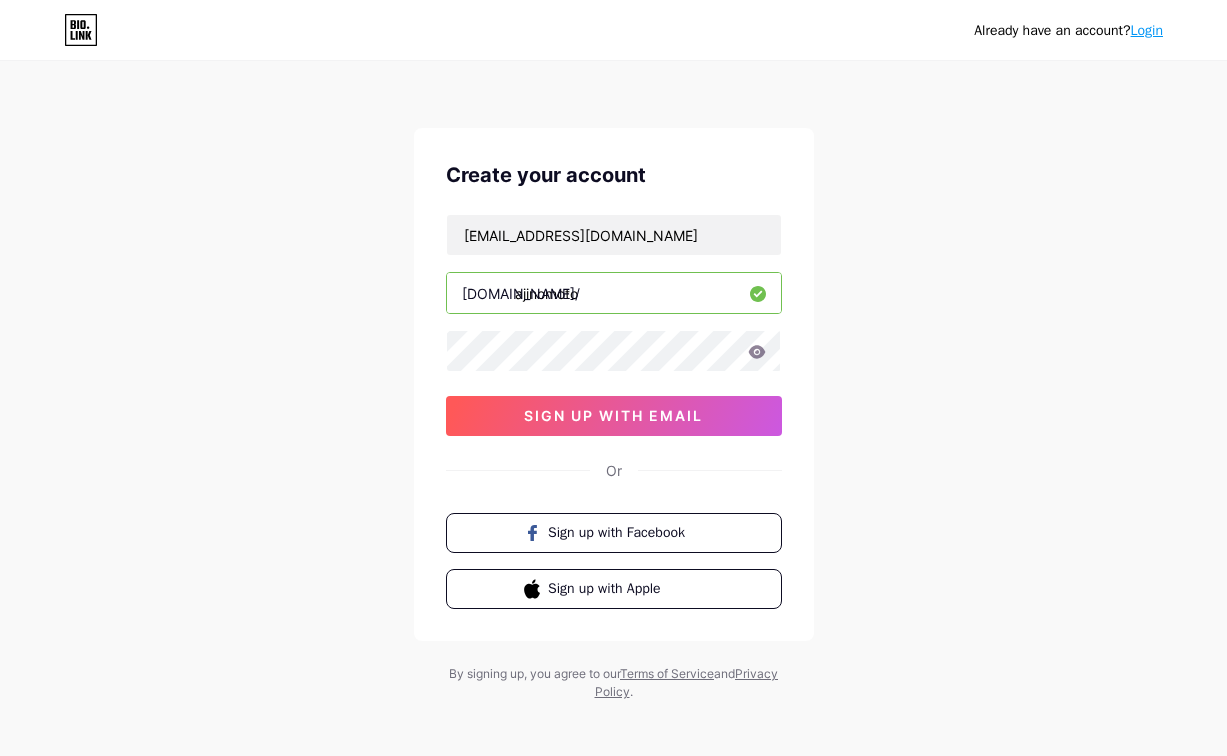 click on "Already have an account?  Login   Create your account     [EMAIL_ADDRESS][DOMAIN_NAME]     [DOMAIN_NAME]/   ajinomoto                     sign up with email         Or       Sign up with Facebook
Sign up with Apple
By signing up, you agree to our  Terms of Service  and  Privacy Policy ." at bounding box center (613, 382) 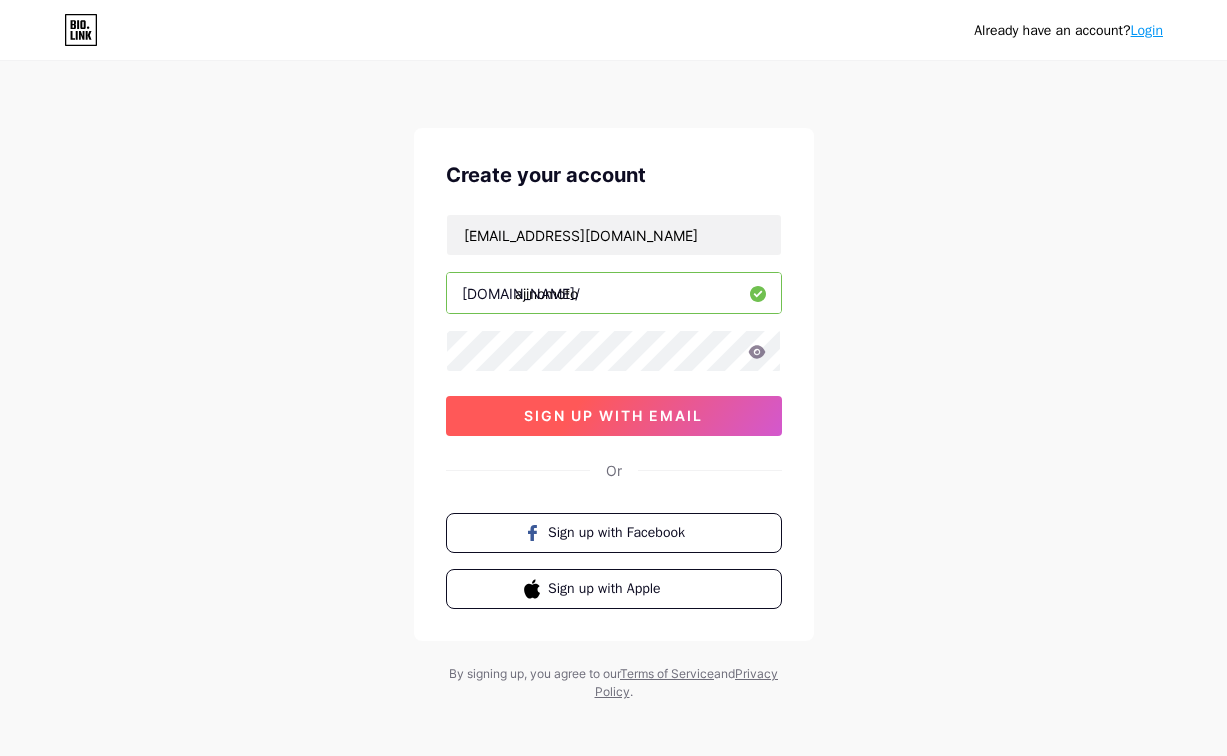 click on "sign up with email" at bounding box center [613, 415] 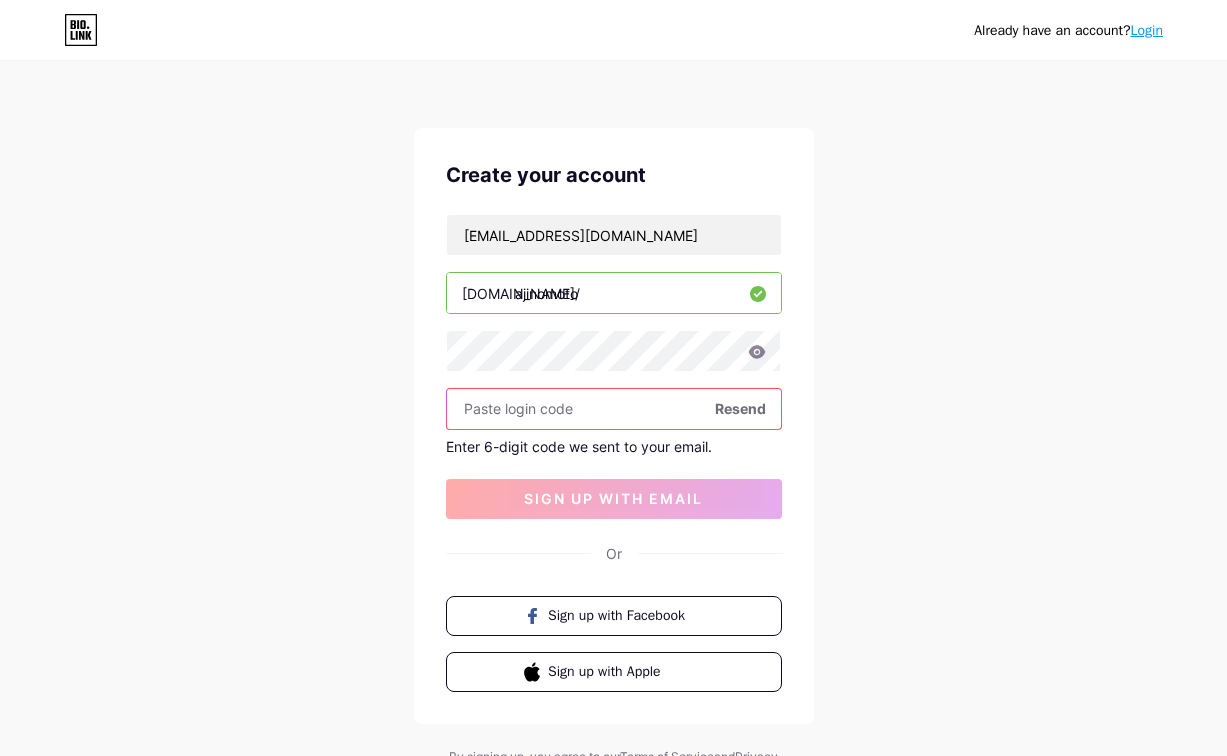 paste on "417832" 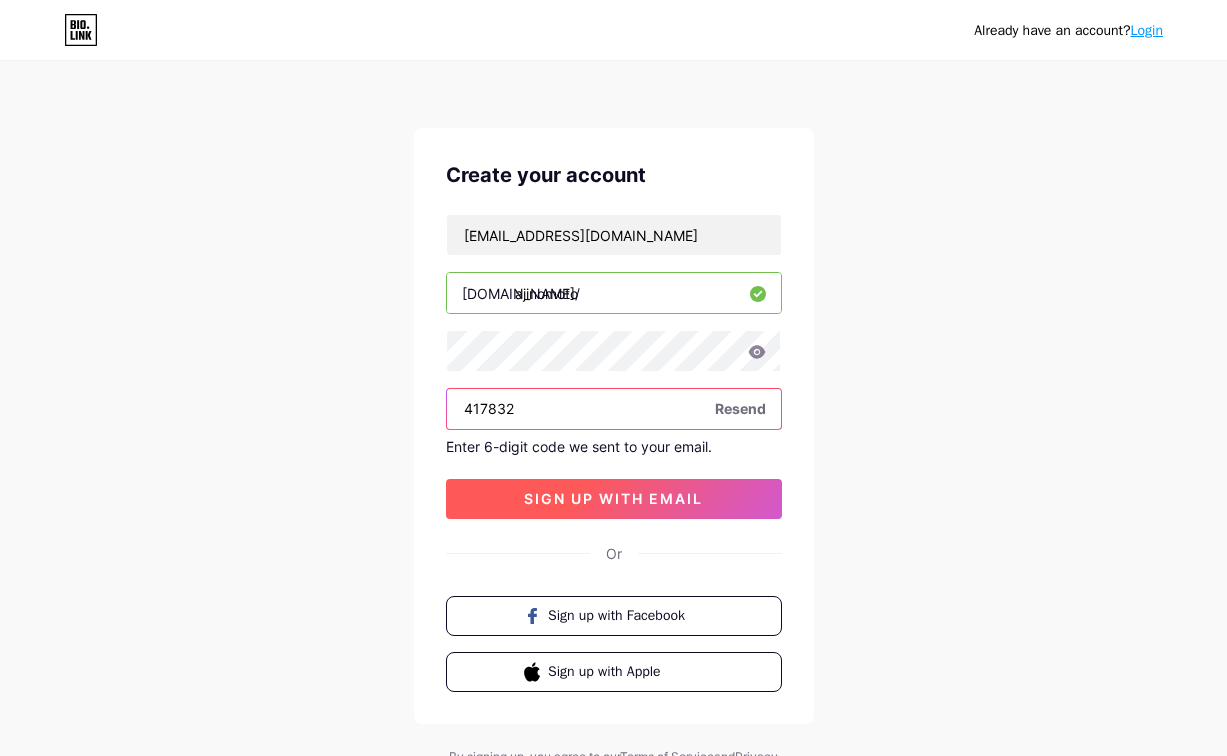 type on "417832" 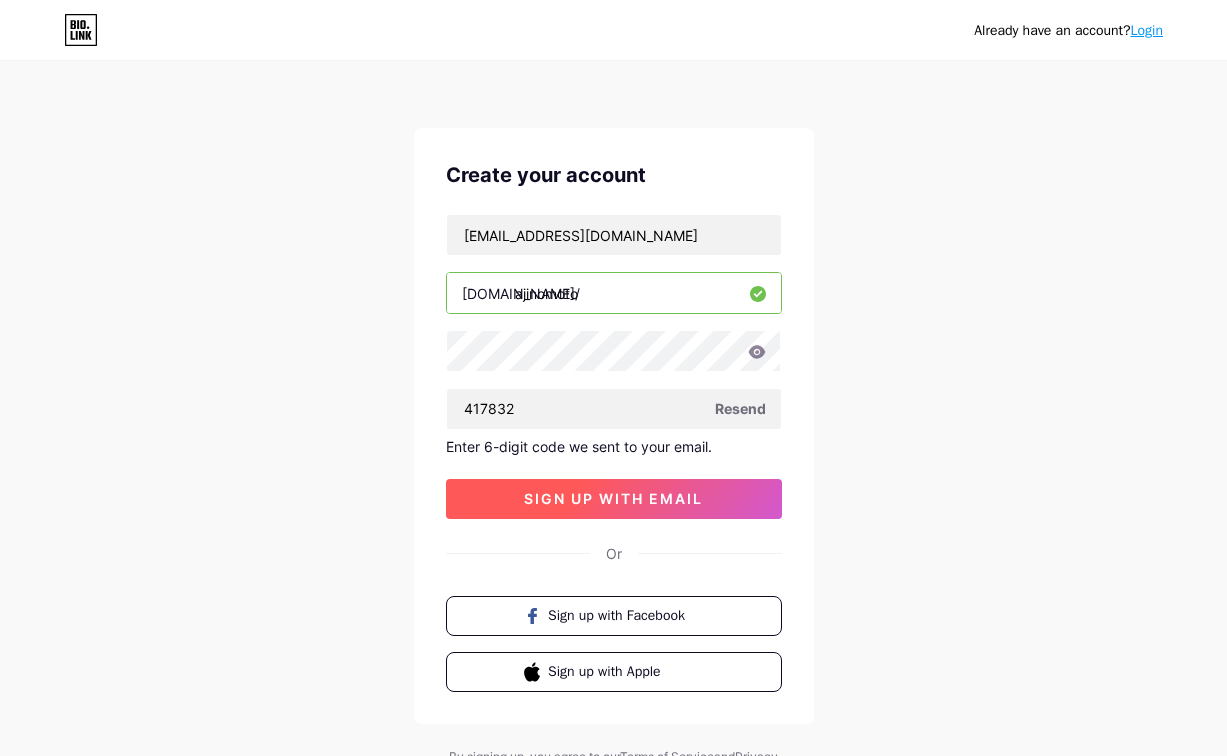click on "sign up with email" at bounding box center [613, 498] 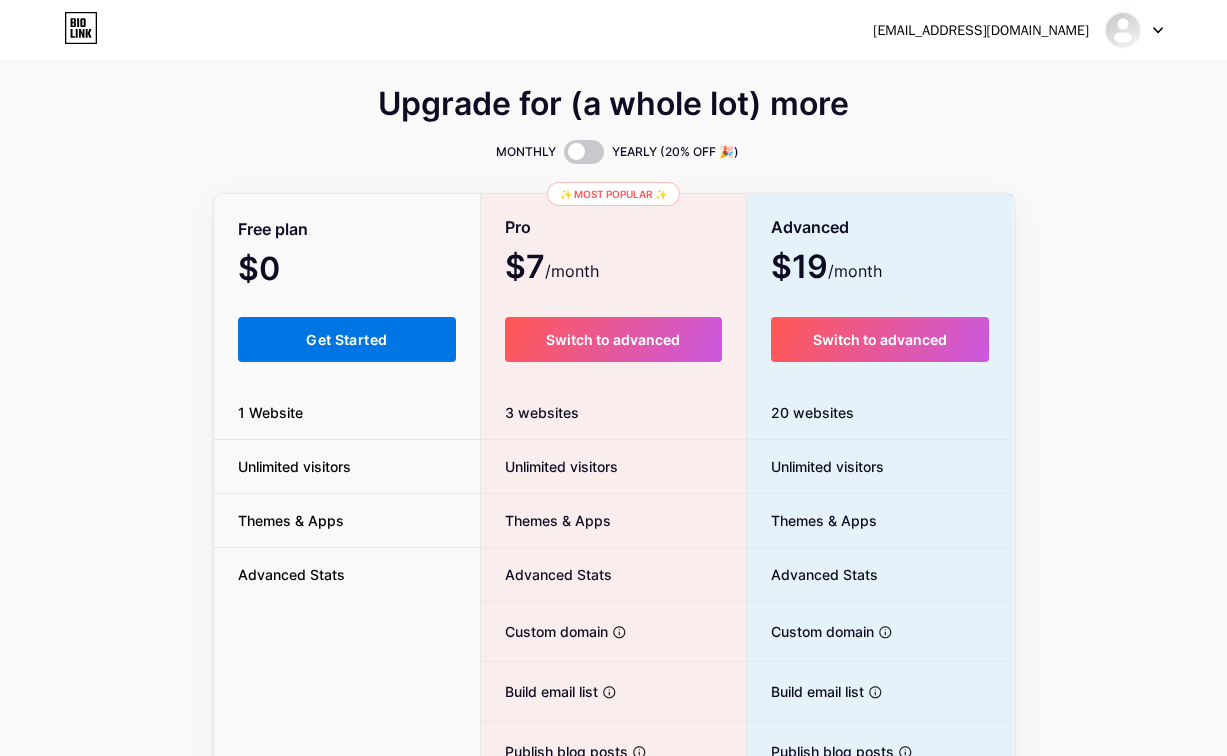 click on "Get Started" at bounding box center (346, 339) 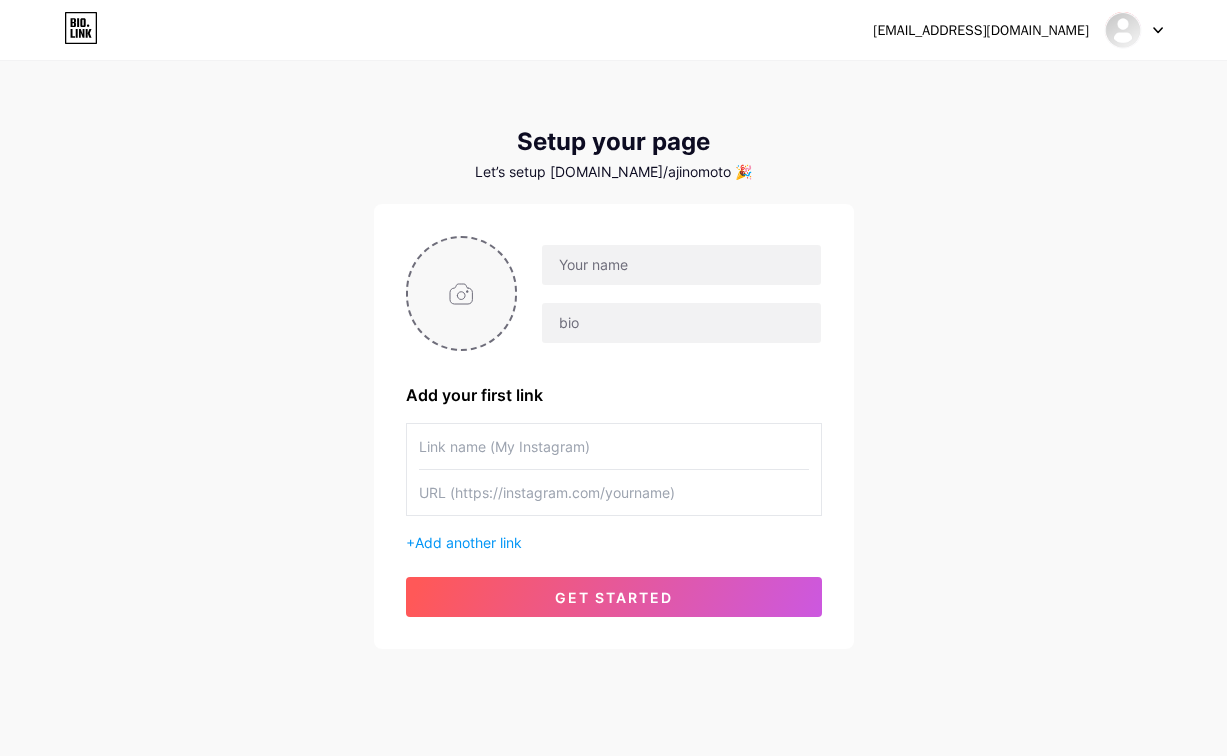 click at bounding box center (462, 293) 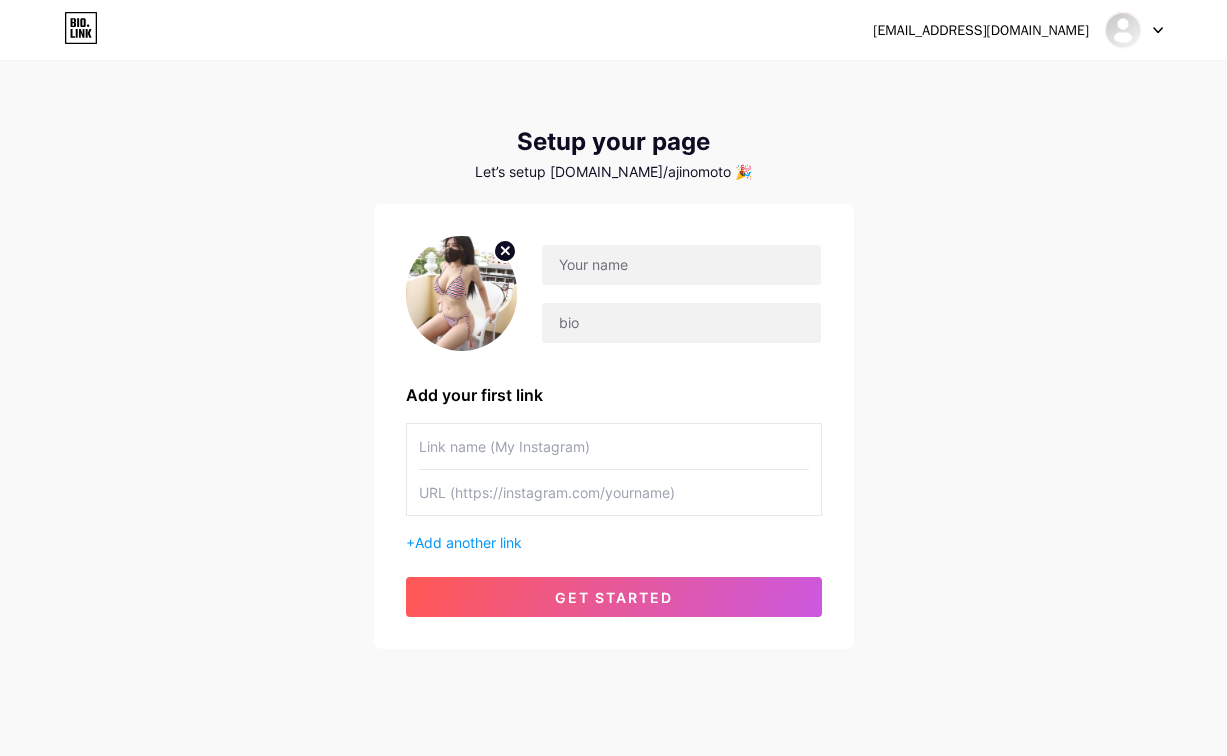 click at bounding box center (614, 446) 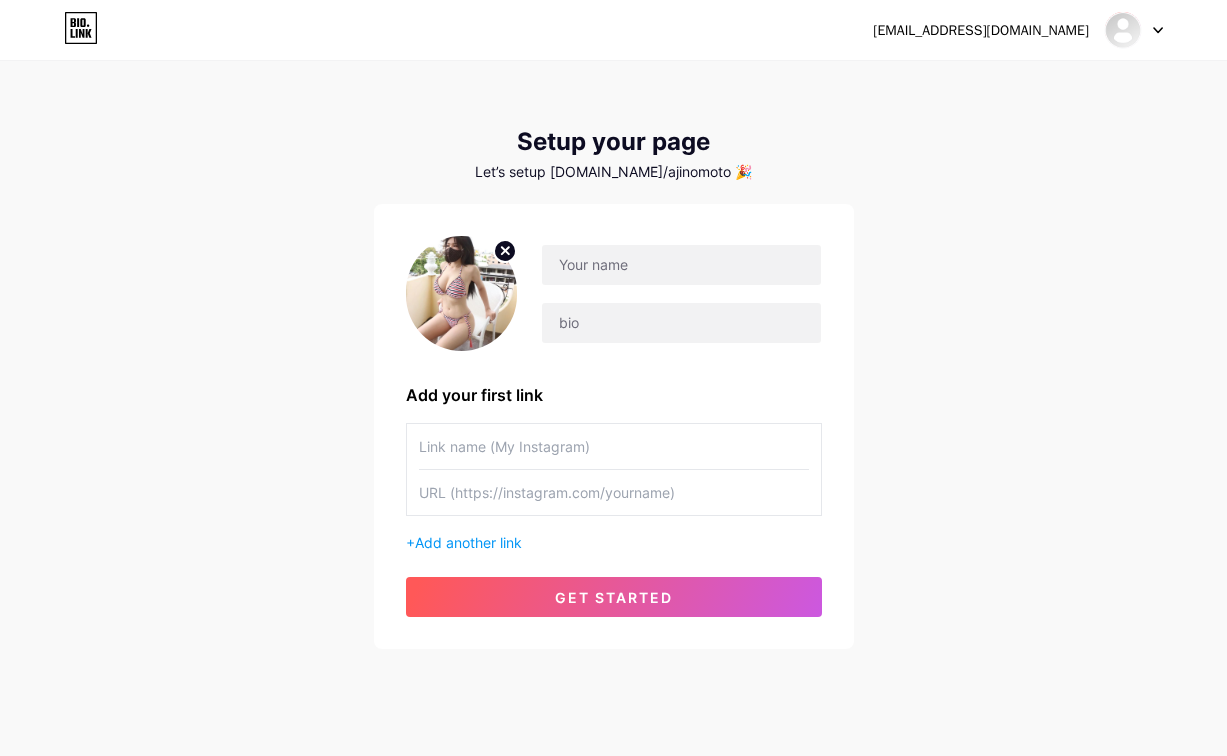 paste on "[PERSON_NAME][GEOGRAPHIC_DATA]" 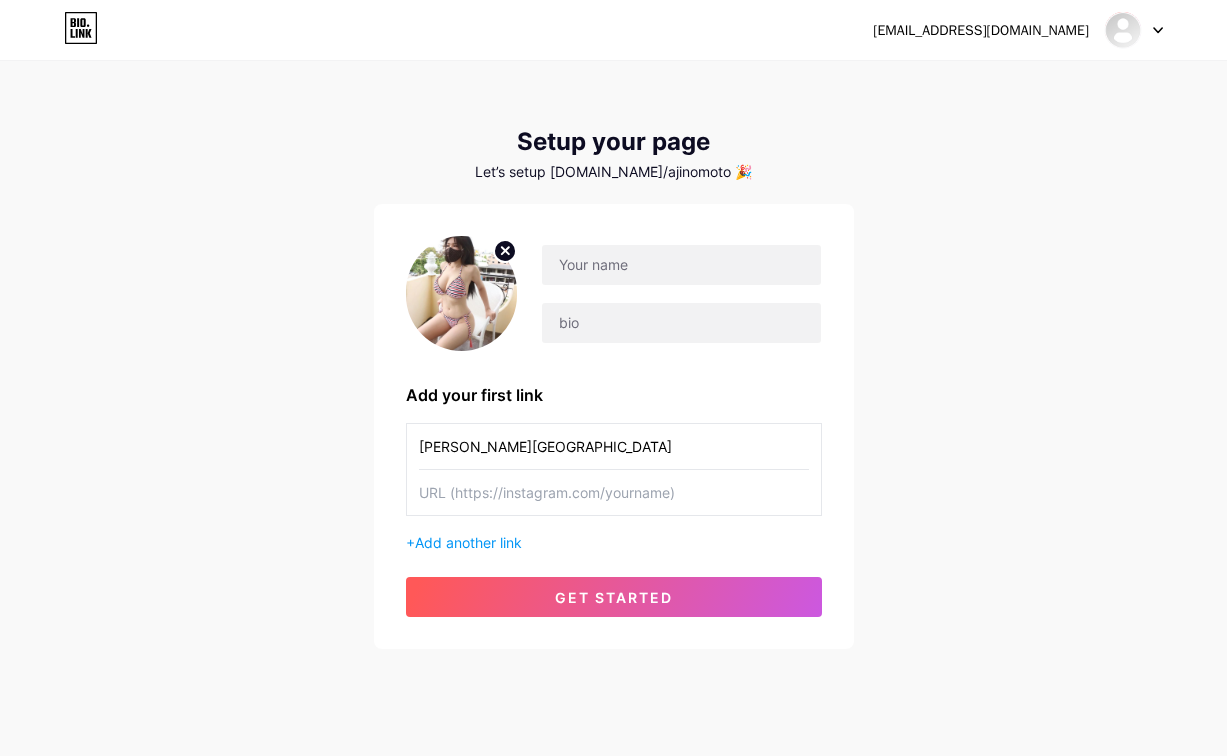 type on "[PERSON_NAME][GEOGRAPHIC_DATA]" 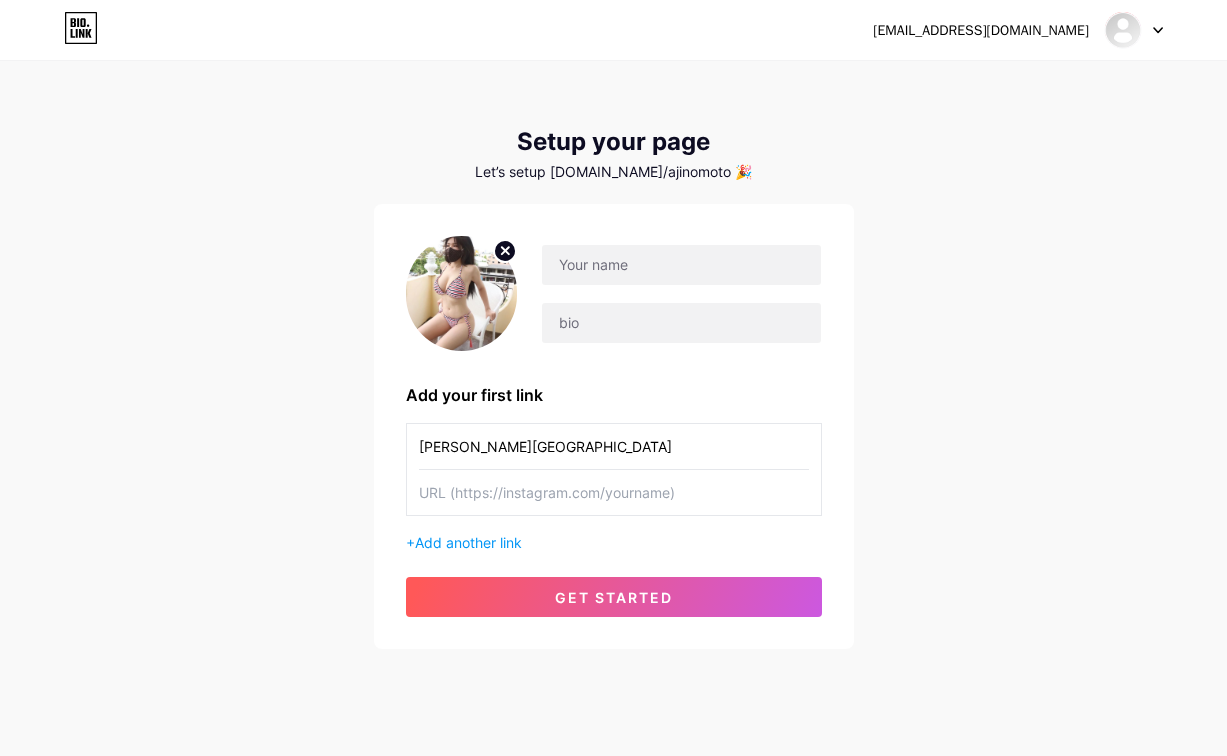 paste on "[PERSON_NAME][GEOGRAPHIC_DATA]" 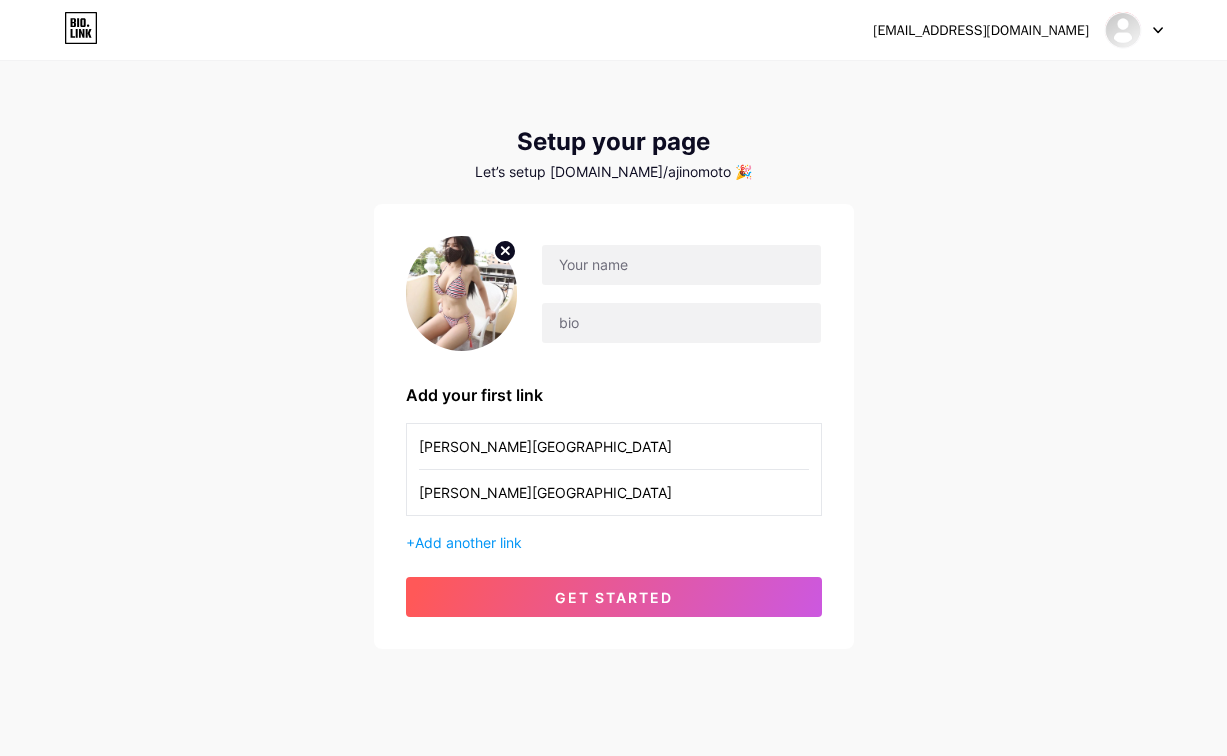 click on "[PERSON_NAME][GEOGRAPHIC_DATA]" at bounding box center (614, 492) 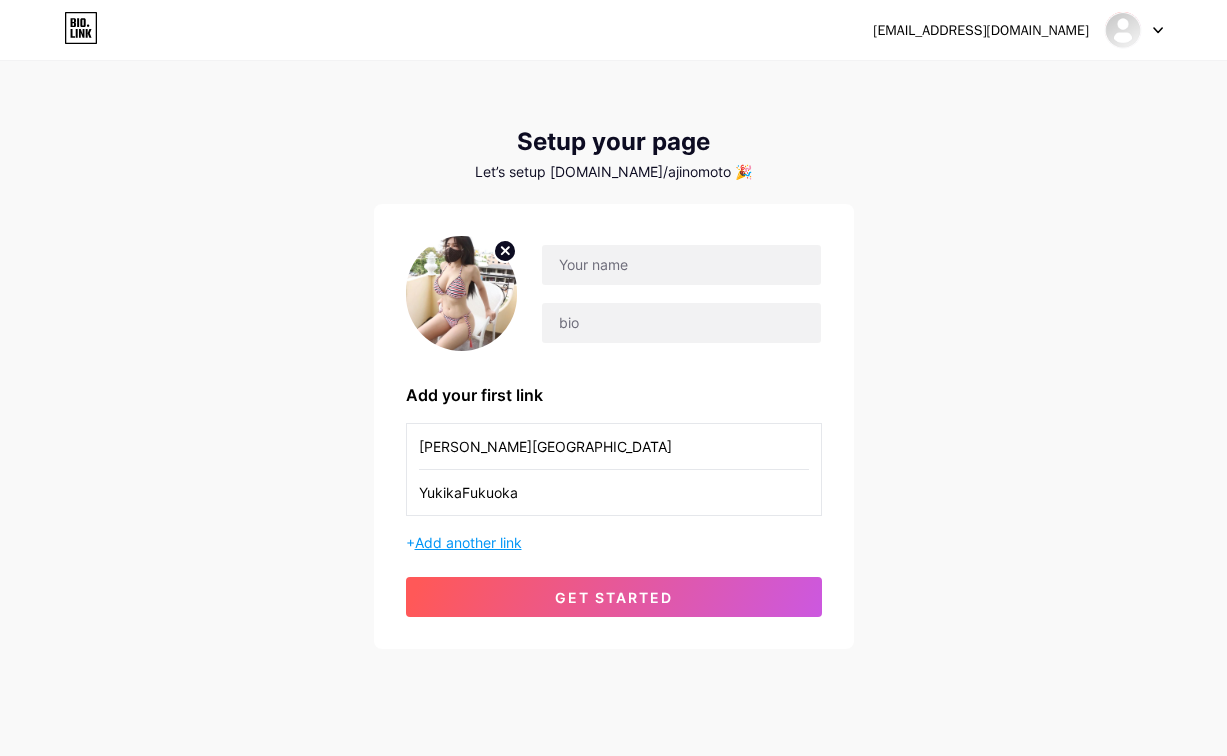 type on "YukikaFukuoka" 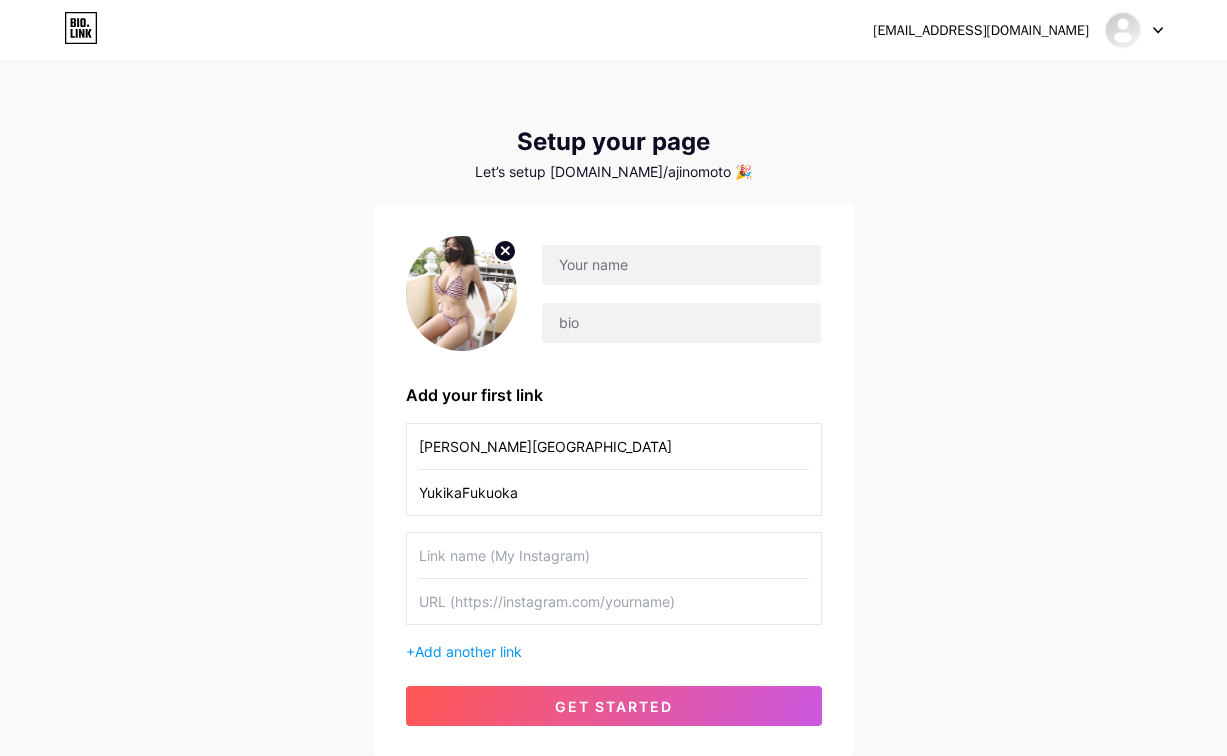 drag, startPoint x: 537, startPoint y: 454, endPoint x: 315, endPoint y: 436, distance: 222.72853 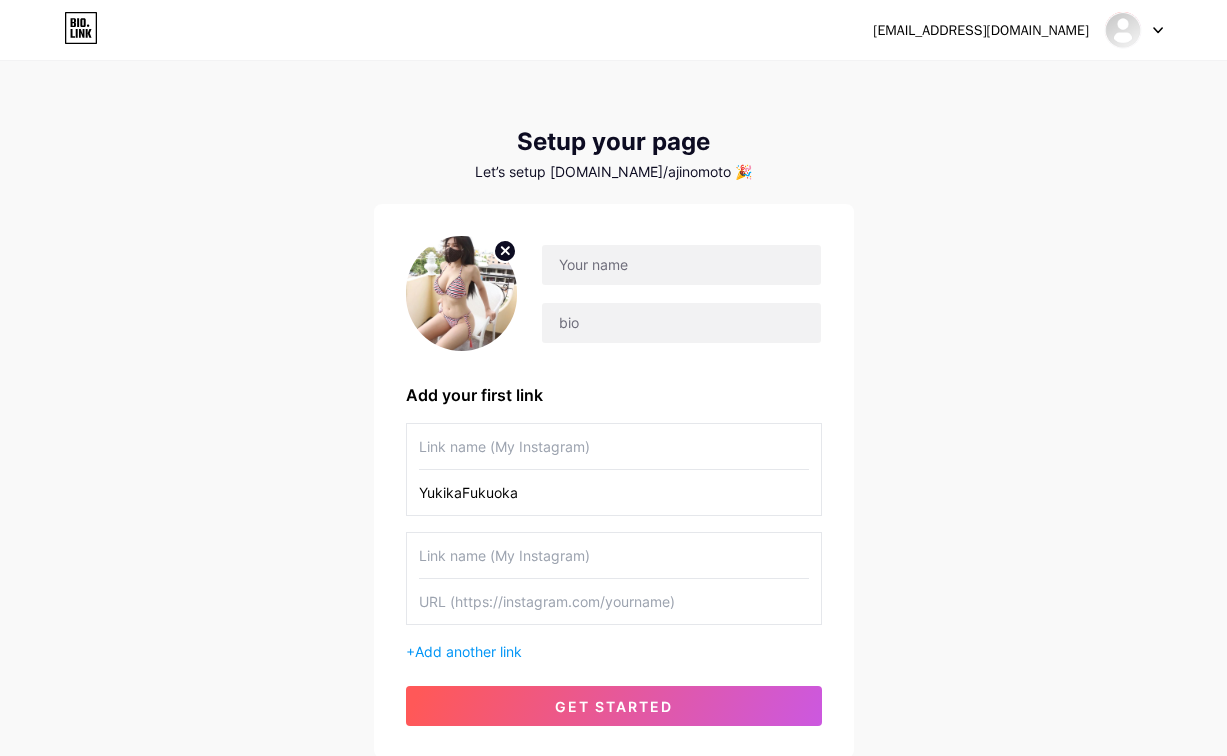 type 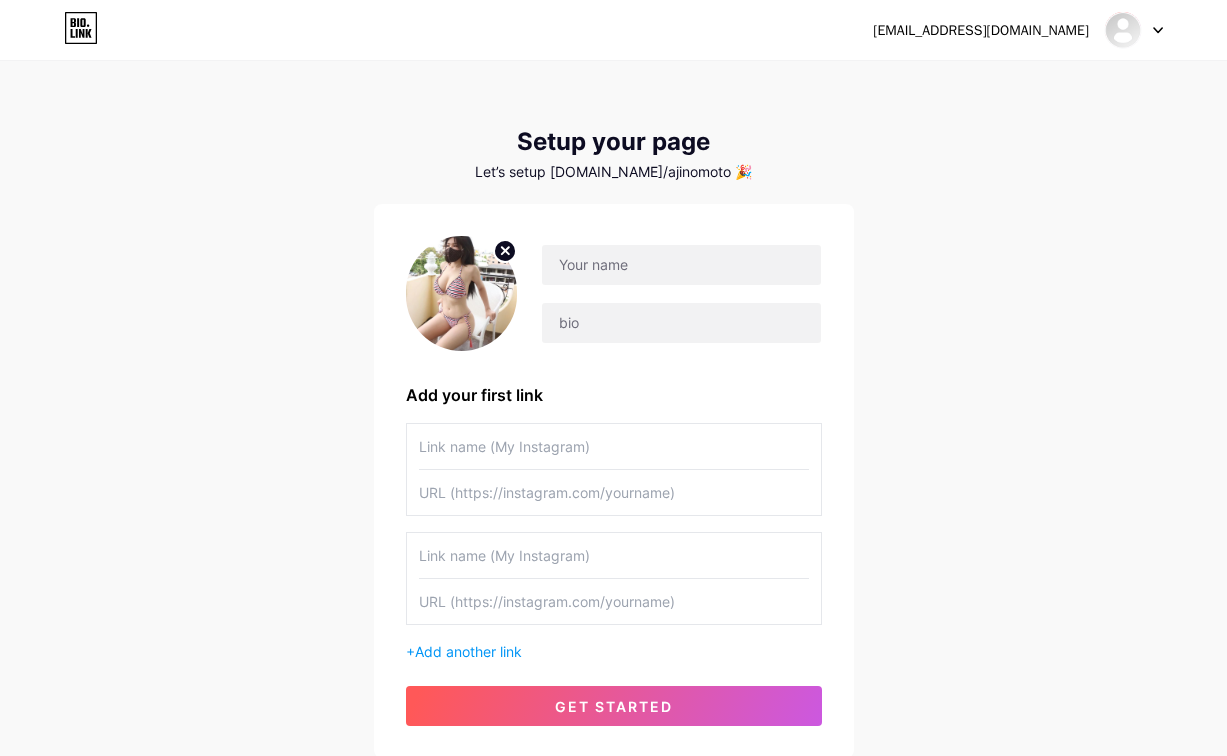 type 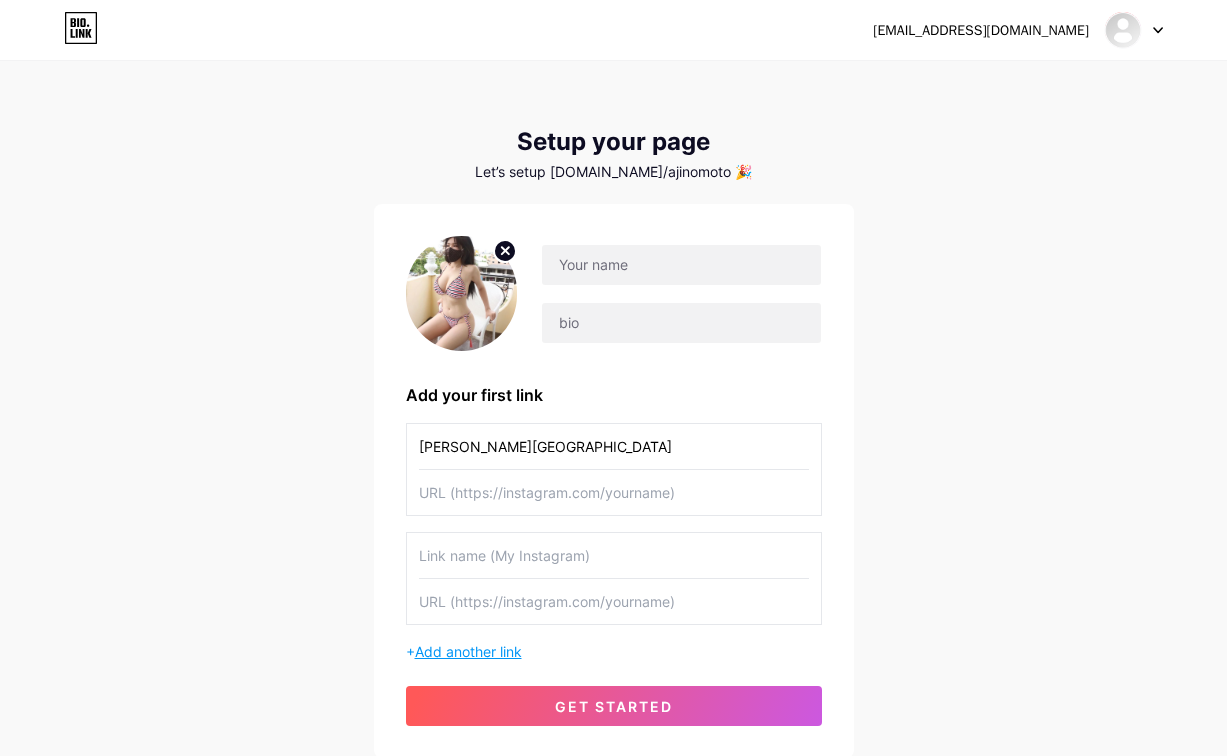 type on "[PERSON_NAME][GEOGRAPHIC_DATA]" 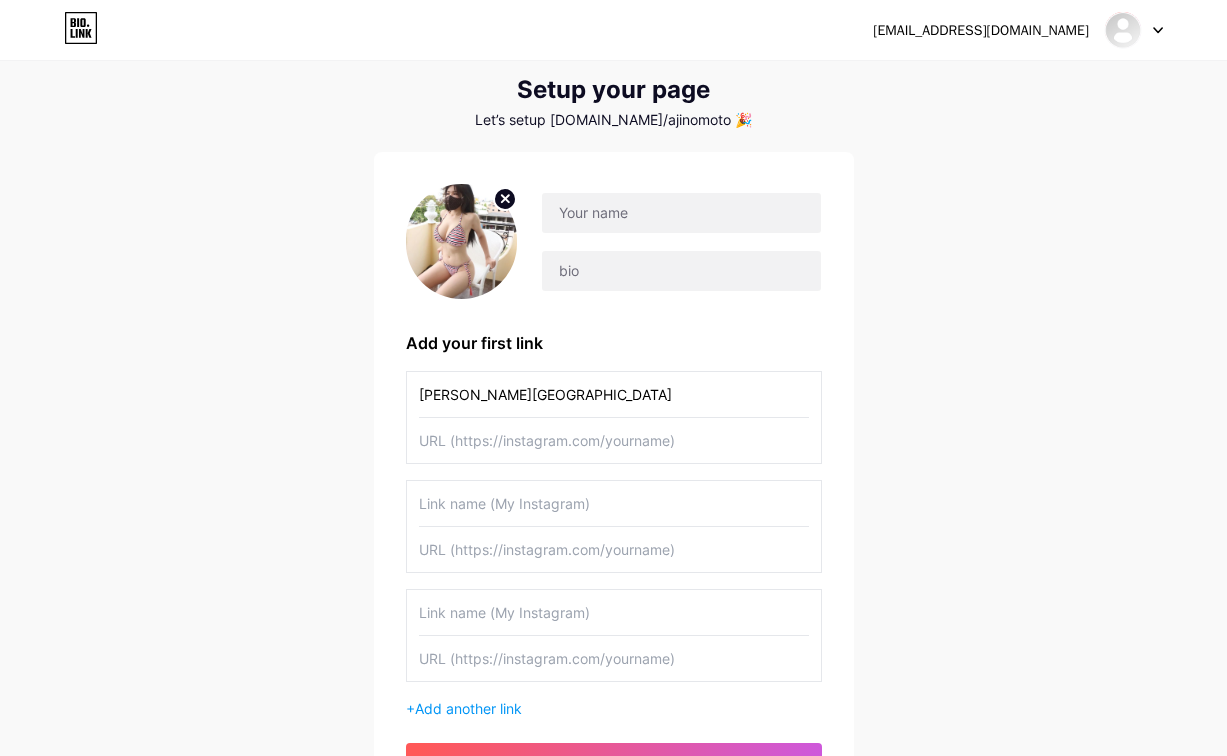 scroll, scrollTop: 0, scrollLeft: 0, axis: both 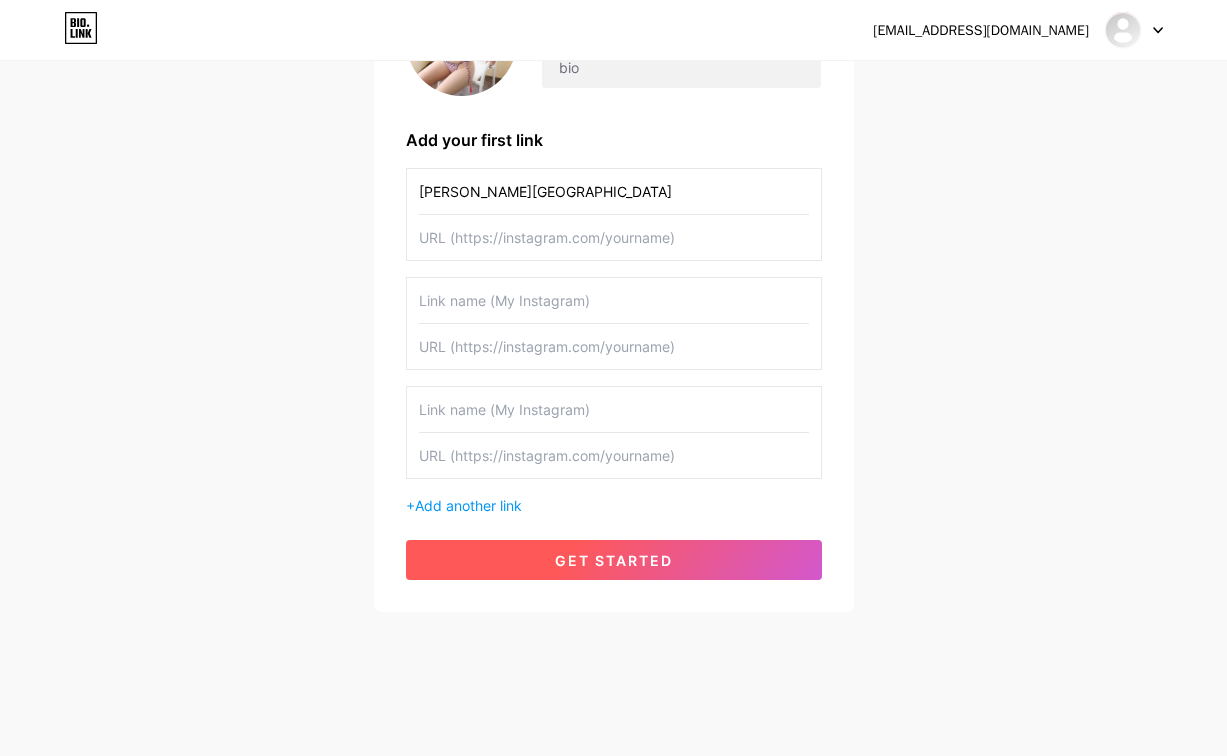 click on "get started" at bounding box center [614, 560] 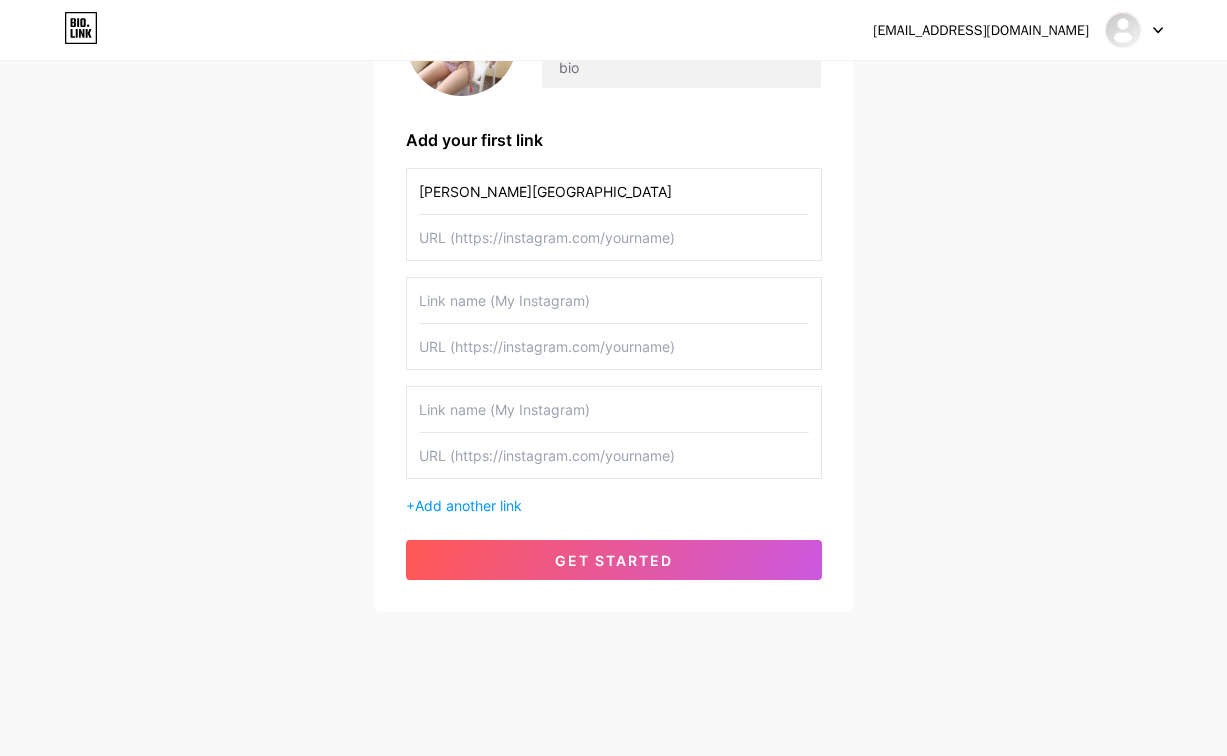 scroll, scrollTop: 267, scrollLeft: 0, axis: vertical 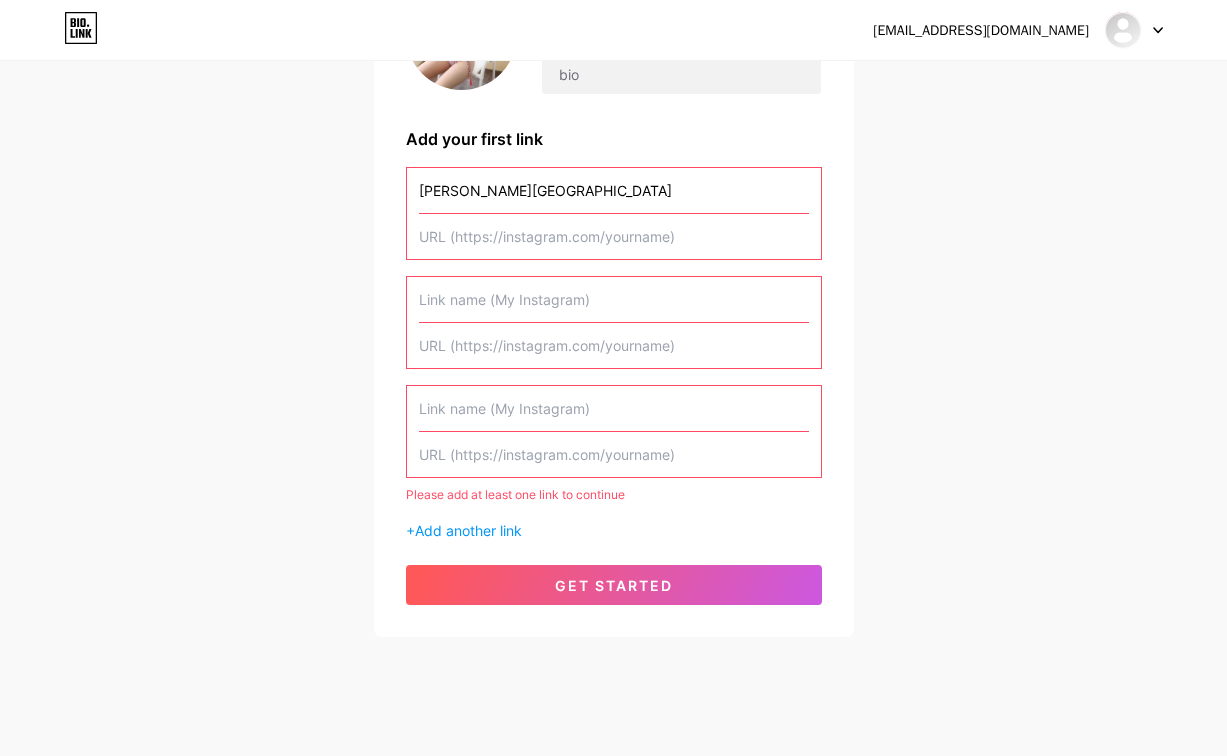 click at bounding box center [614, 236] 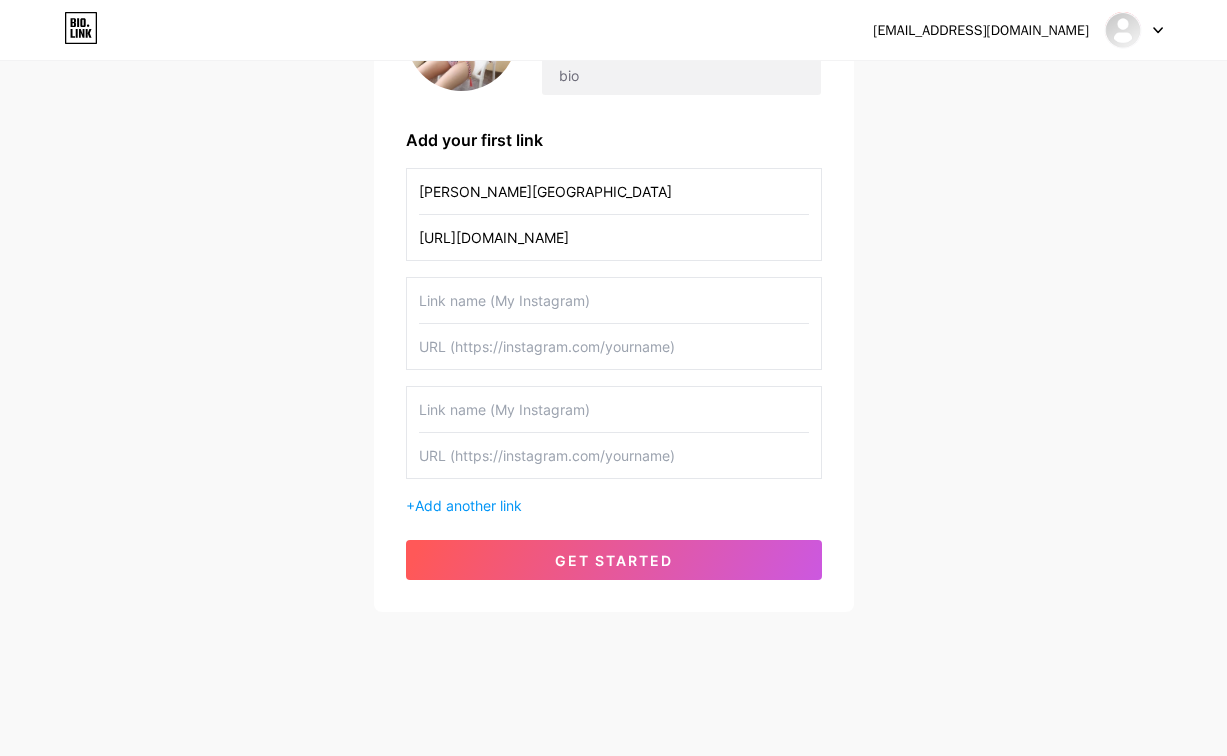 scroll, scrollTop: 0, scrollLeft: 94, axis: horizontal 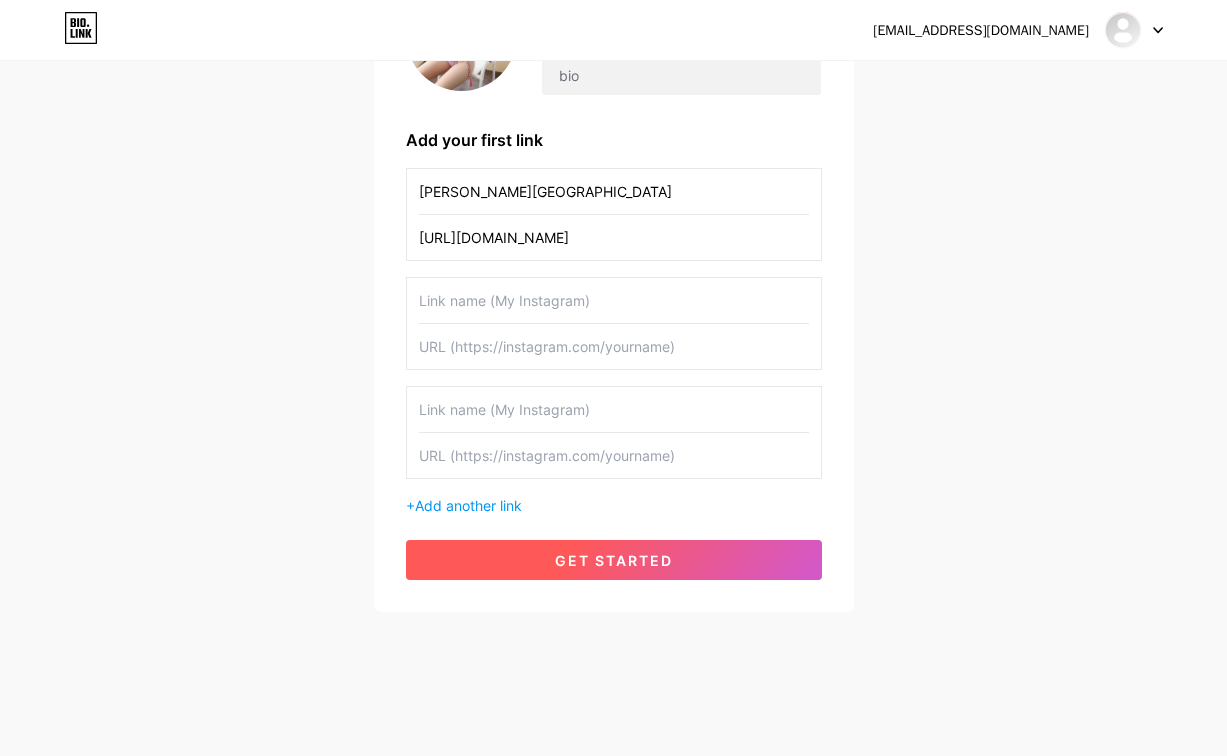 type on "[URL][DOMAIN_NAME]" 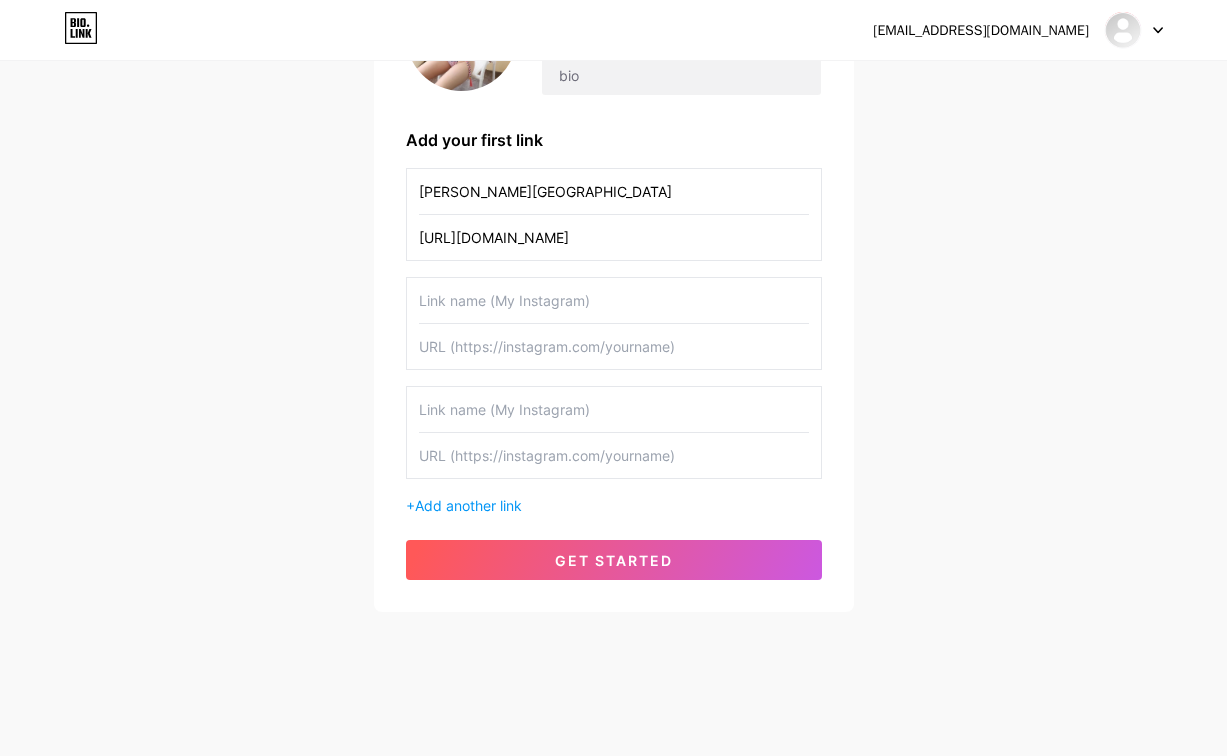 scroll, scrollTop: 51, scrollLeft: 0, axis: vertical 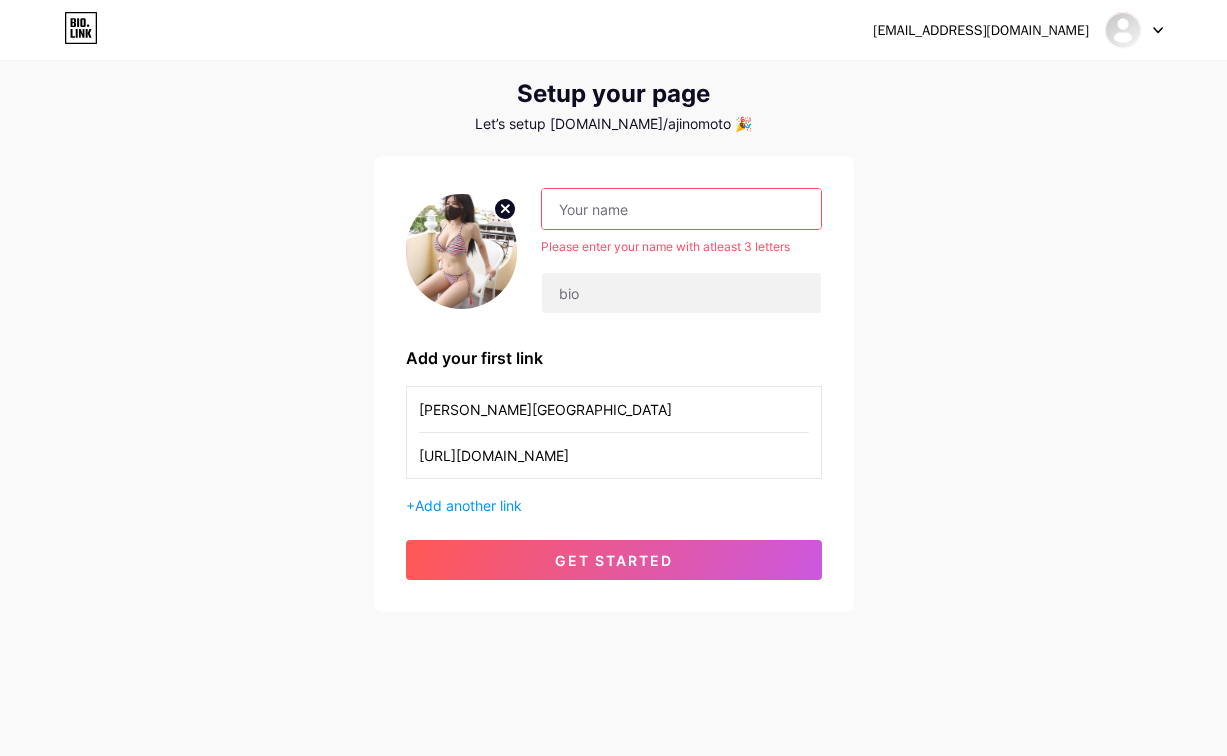click on "[PERSON_NAME][GEOGRAPHIC_DATA]" at bounding box center [614, 409] 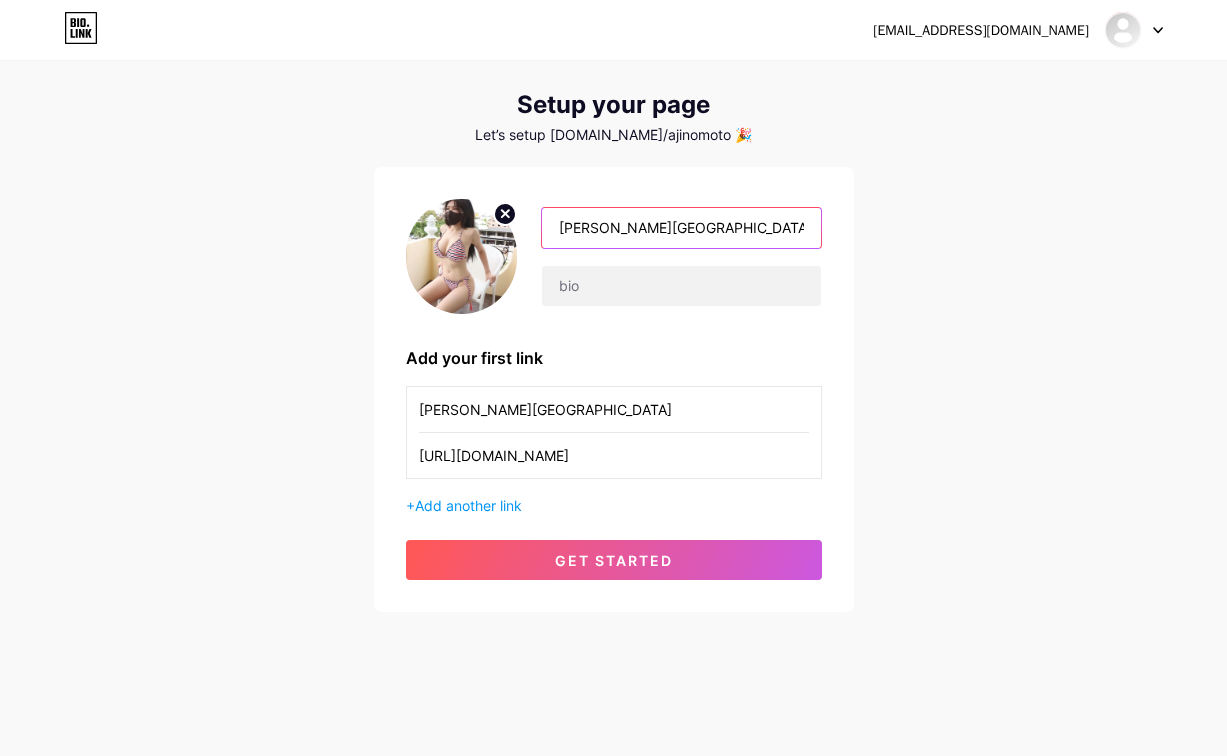 scroll, scrollTop: 39, scrollLeft: 0, axis: vertical 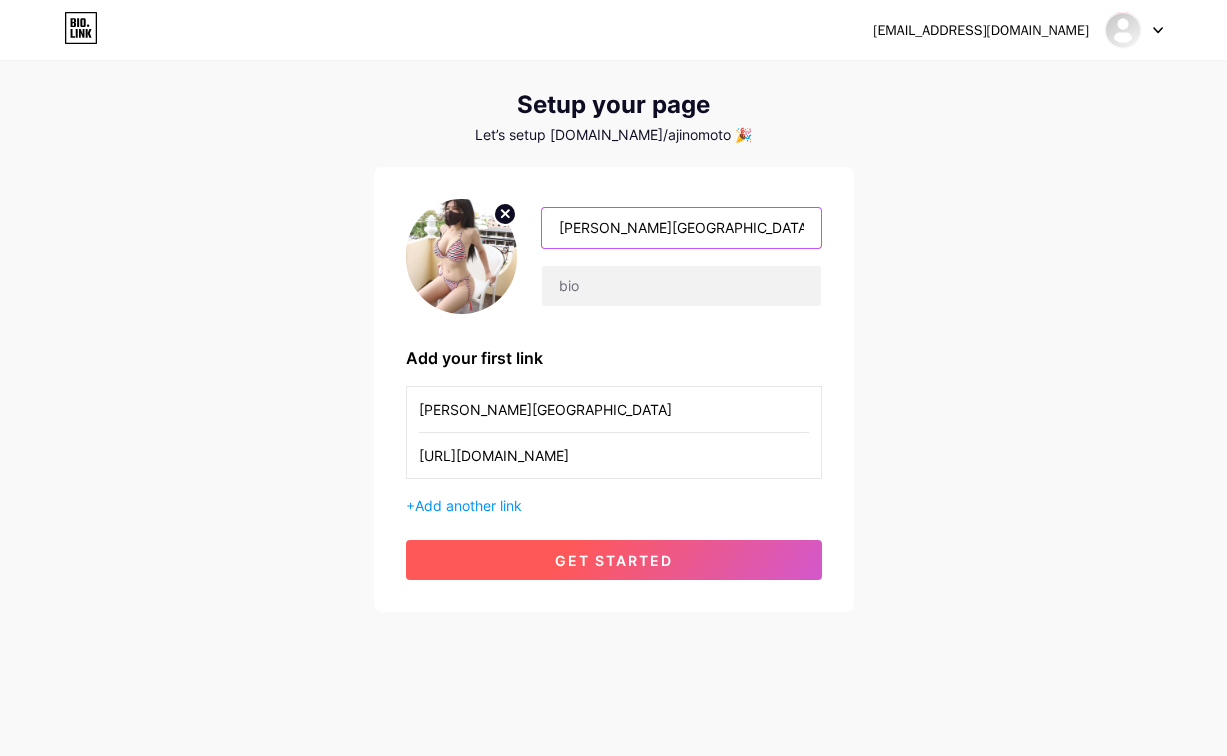type on "[PERSON_NAME][GEOGRAPHIC_DATA]" 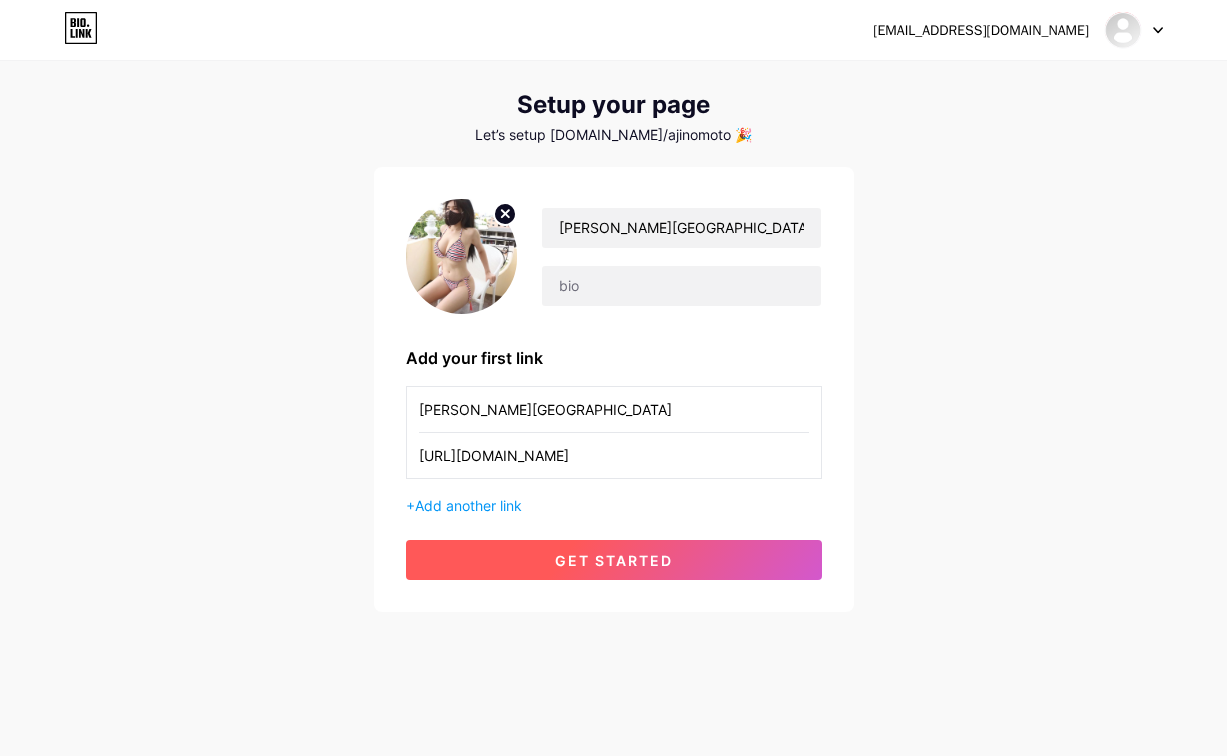 click on "get started" at bounding box center (614, 560) 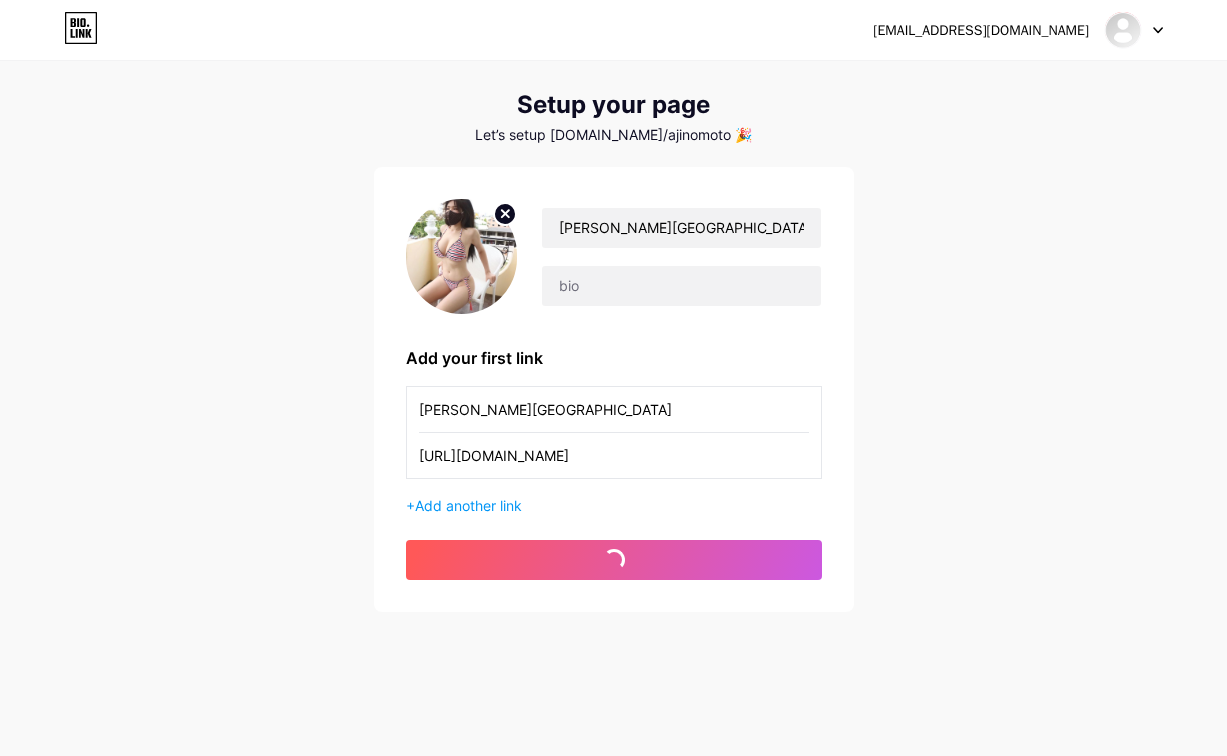 scroll, scrollTop: 0, scrollLeft: 0, axis: both 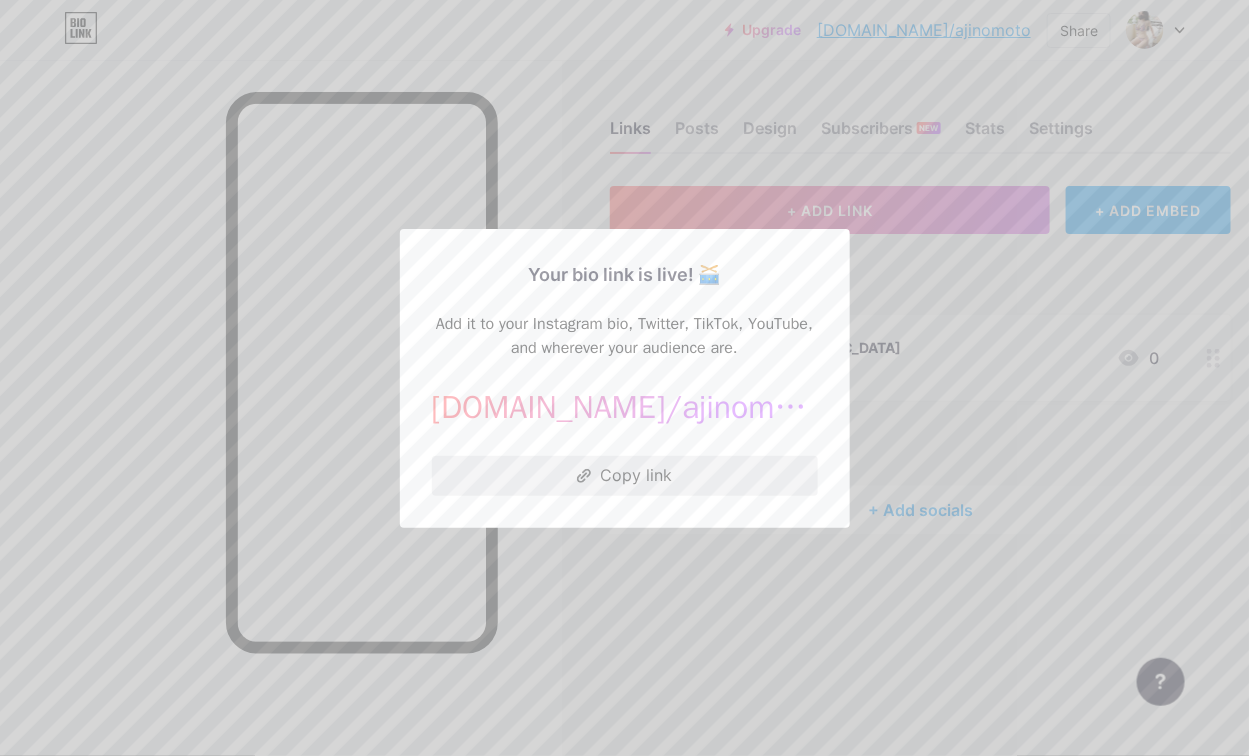 click on "Copy link" at bounding box center [625, 476] 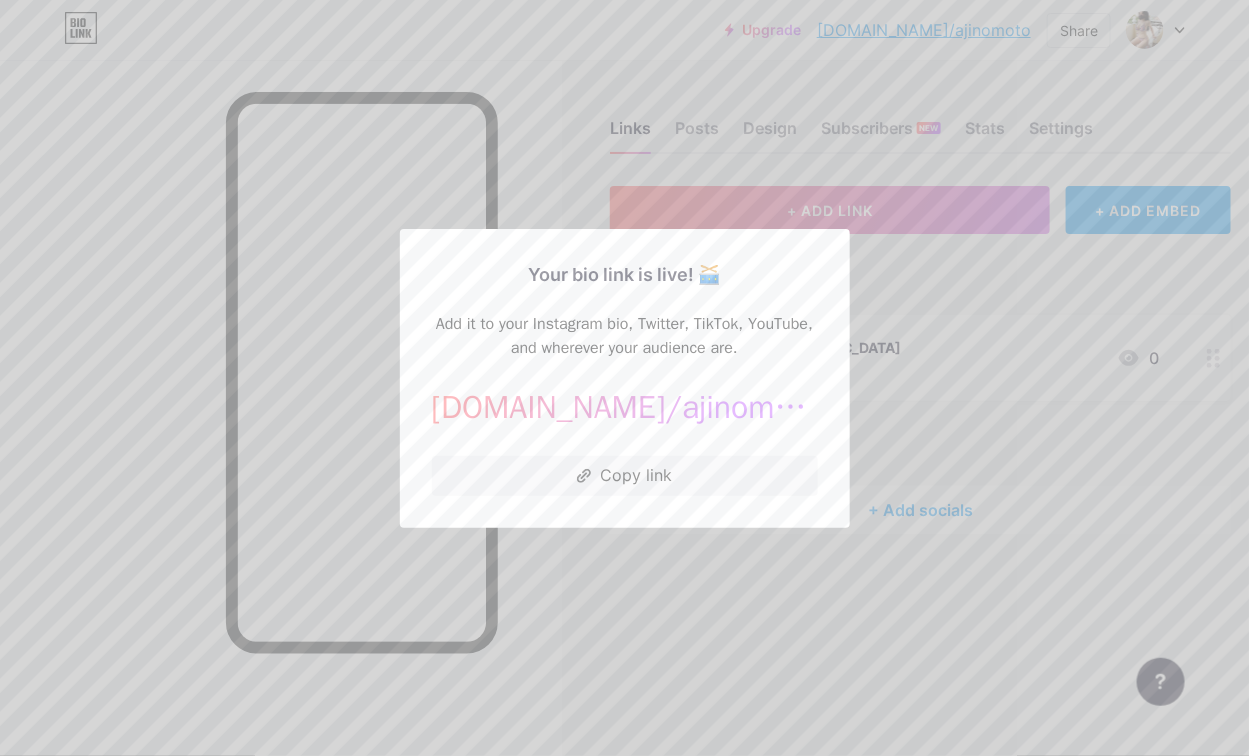 click at bounding box center (624, 378) 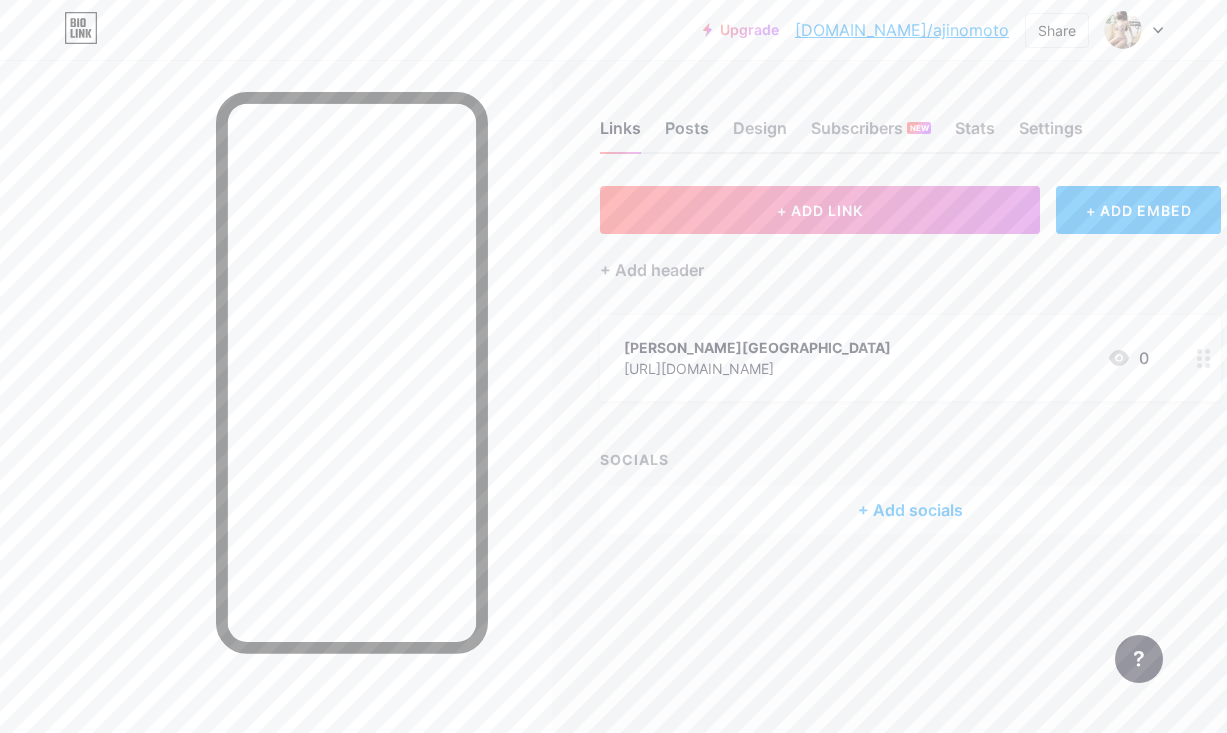click on "Posts" at bounding box center (687, 134) 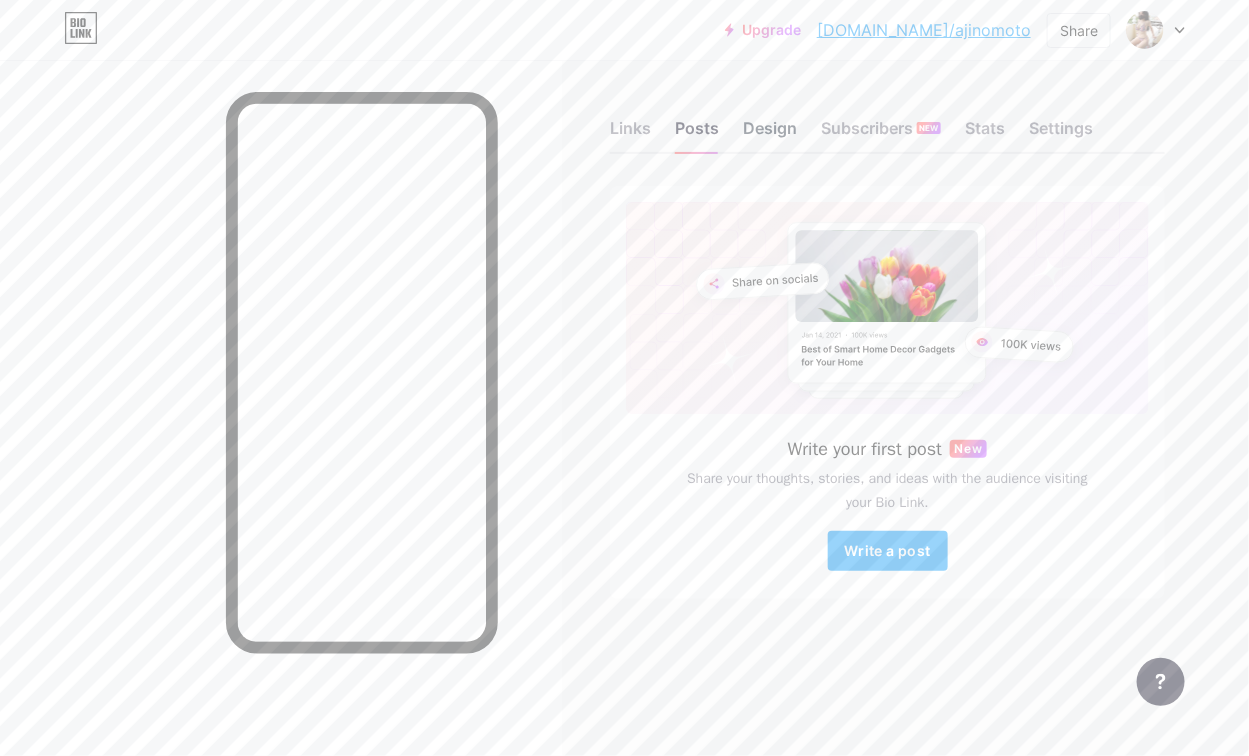 click on "Design" at bounding box center (770, 134) 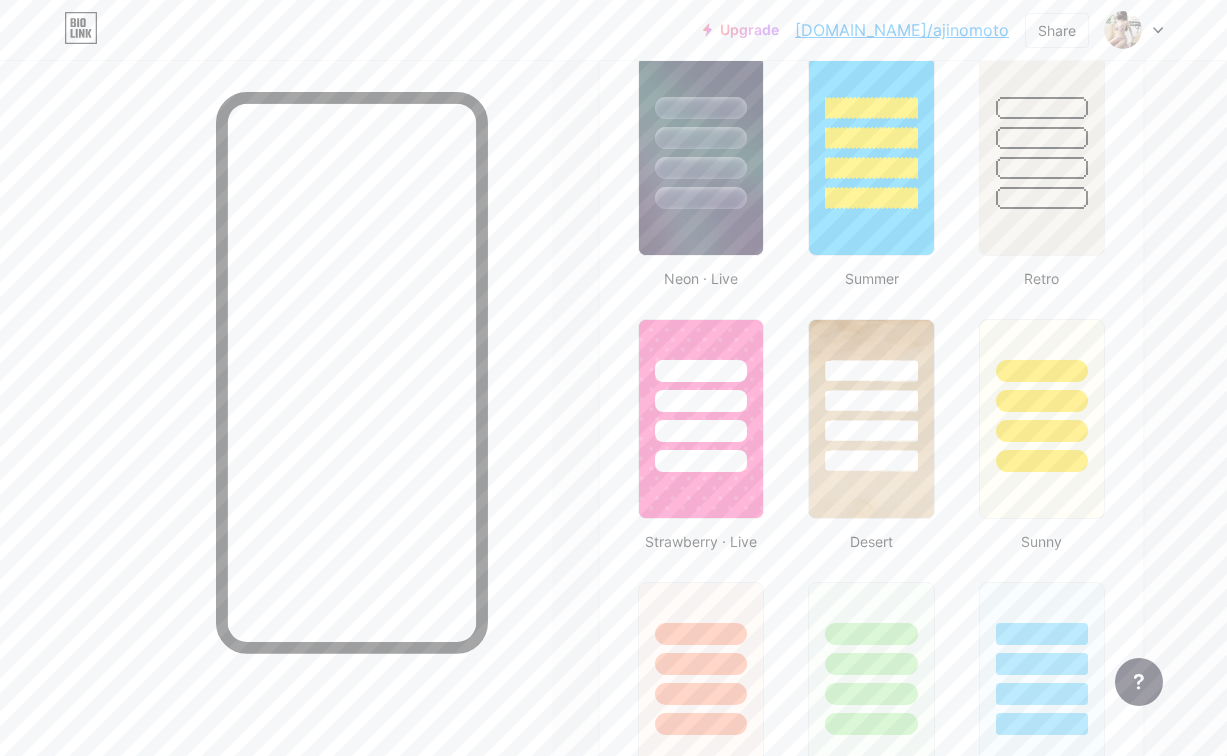 scroll, scrollTop: 1350, scrollLeft: 0, axis: vertical 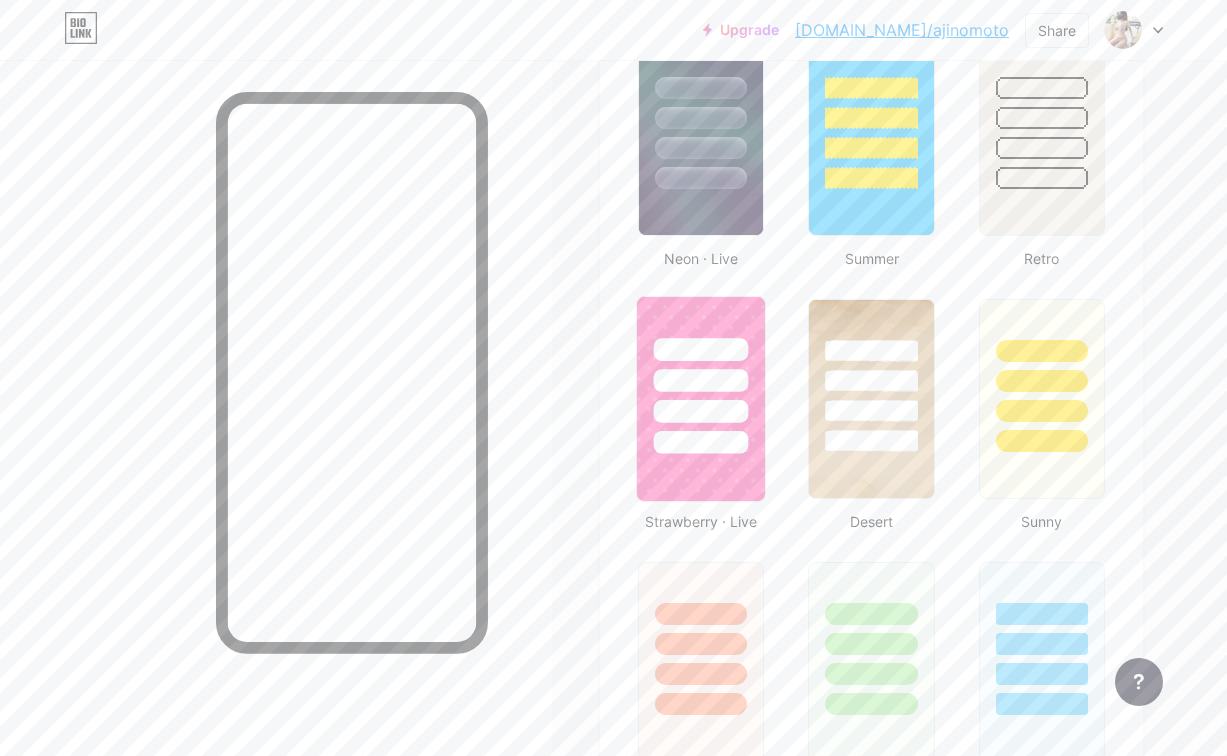 click at bounding box center [701, 411] 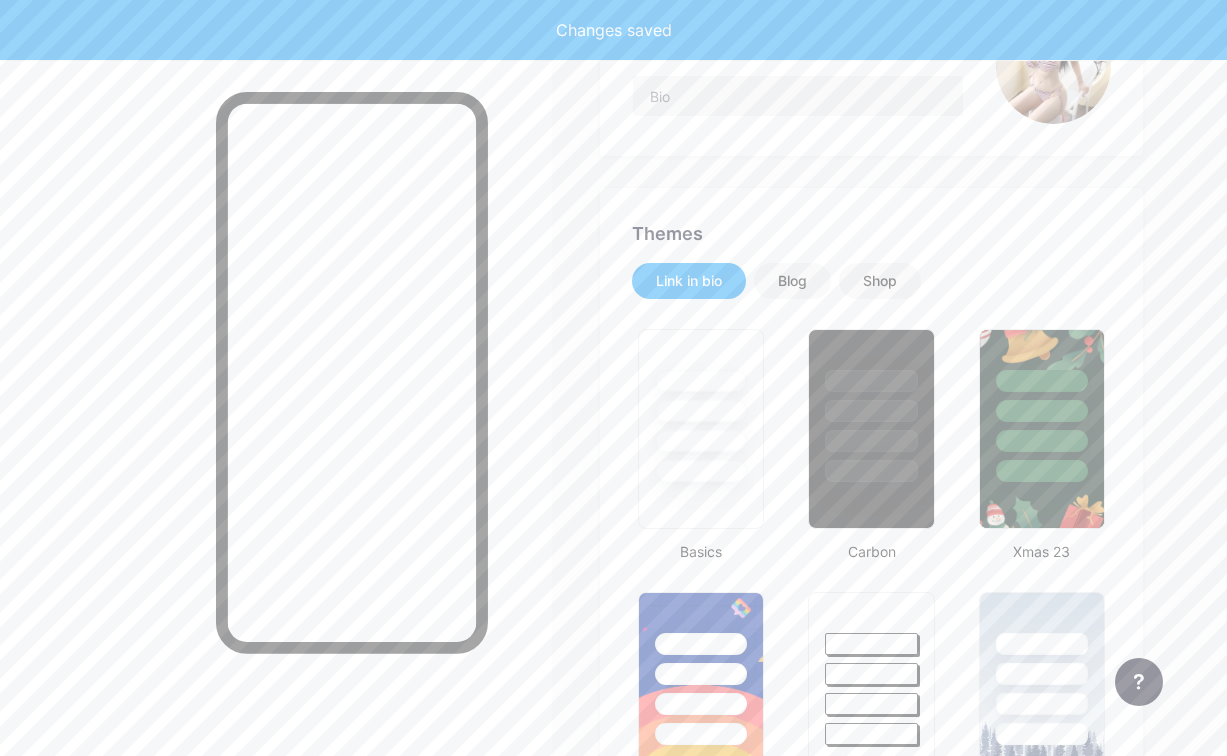 scroll, scrollTop: 0, scrollLeft: 0, axis: both 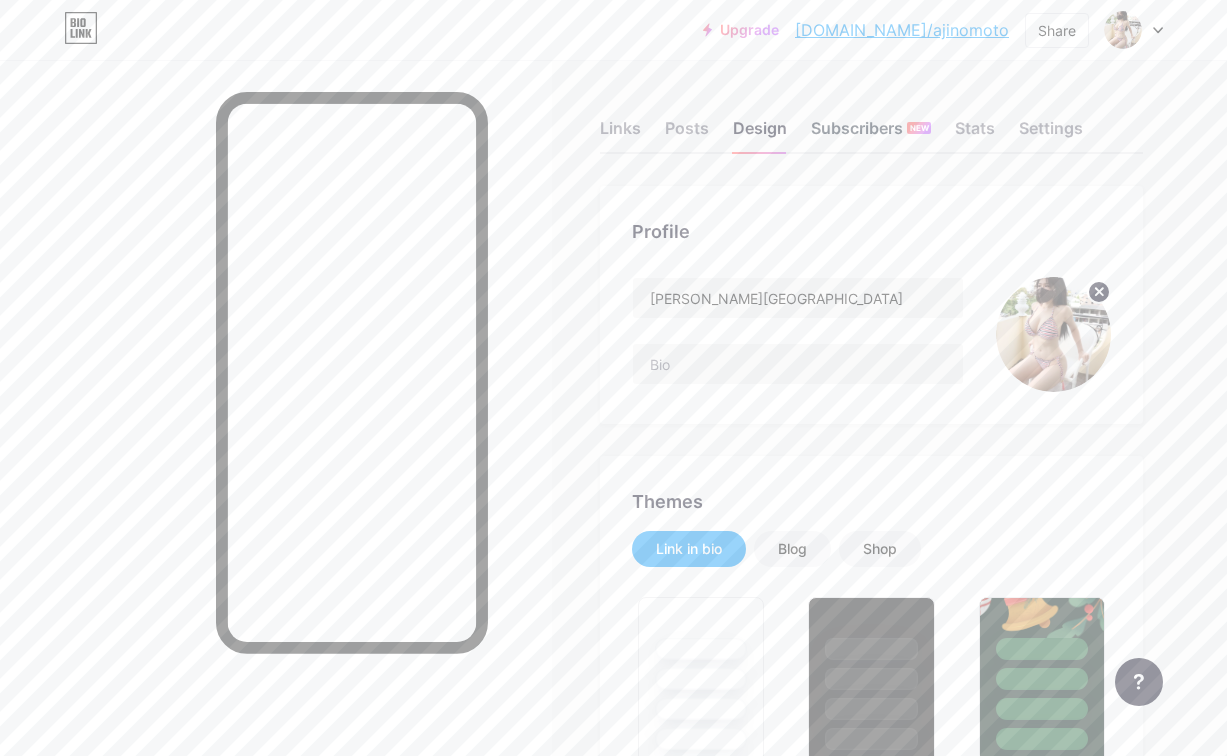 click on "Subscribers
NEW" at bounding box center [871, 134] 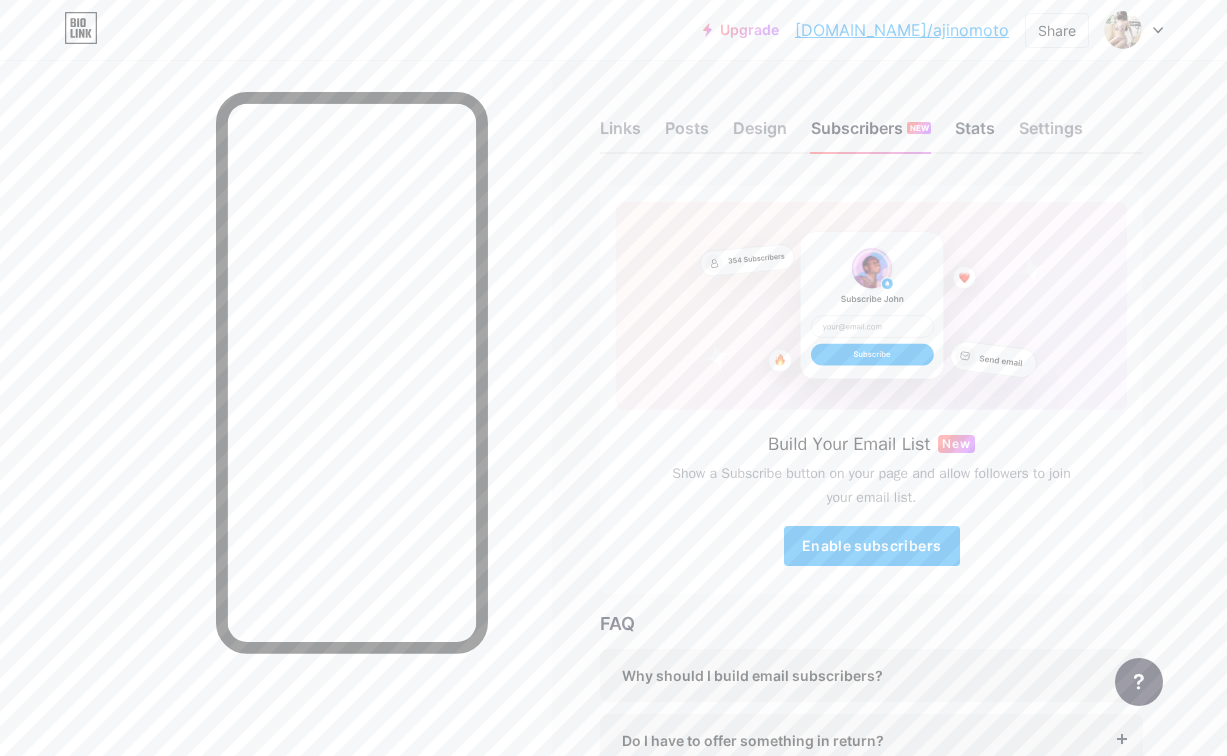 click on "Stats" at bounding box center [975, 134] 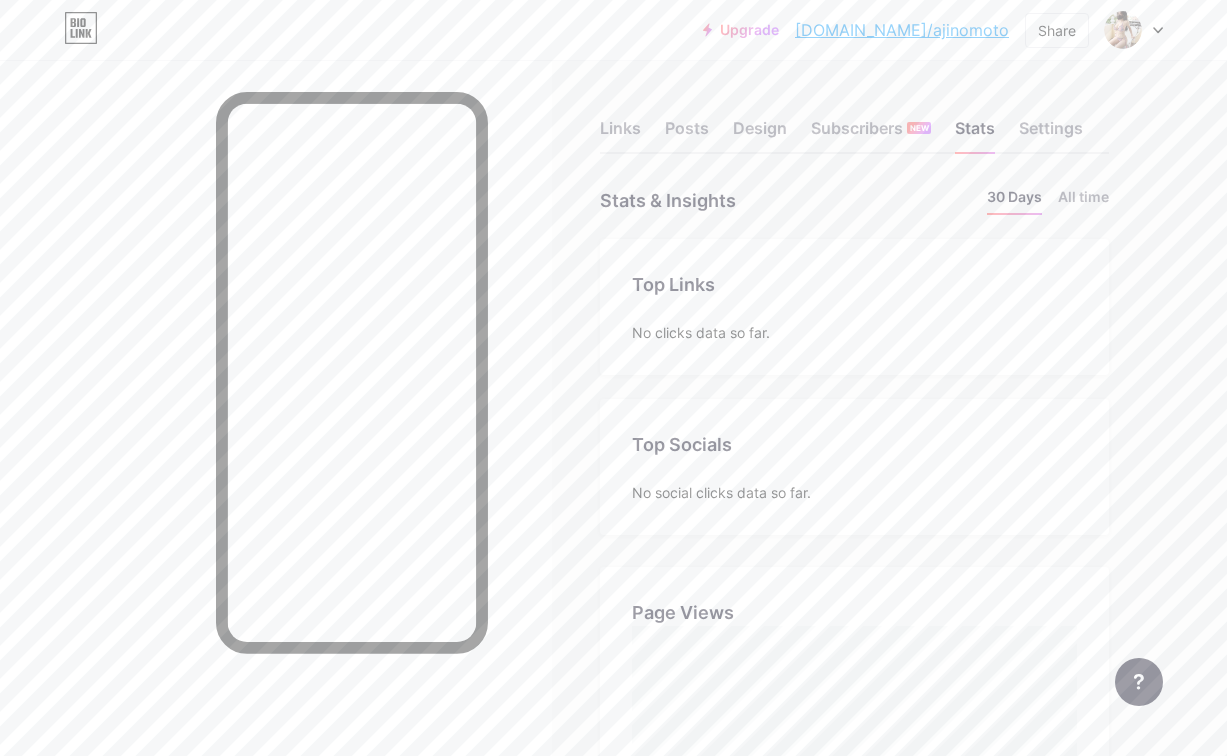 scroll, scrollTop: 999244, scrollLeft: 998773, axis: both 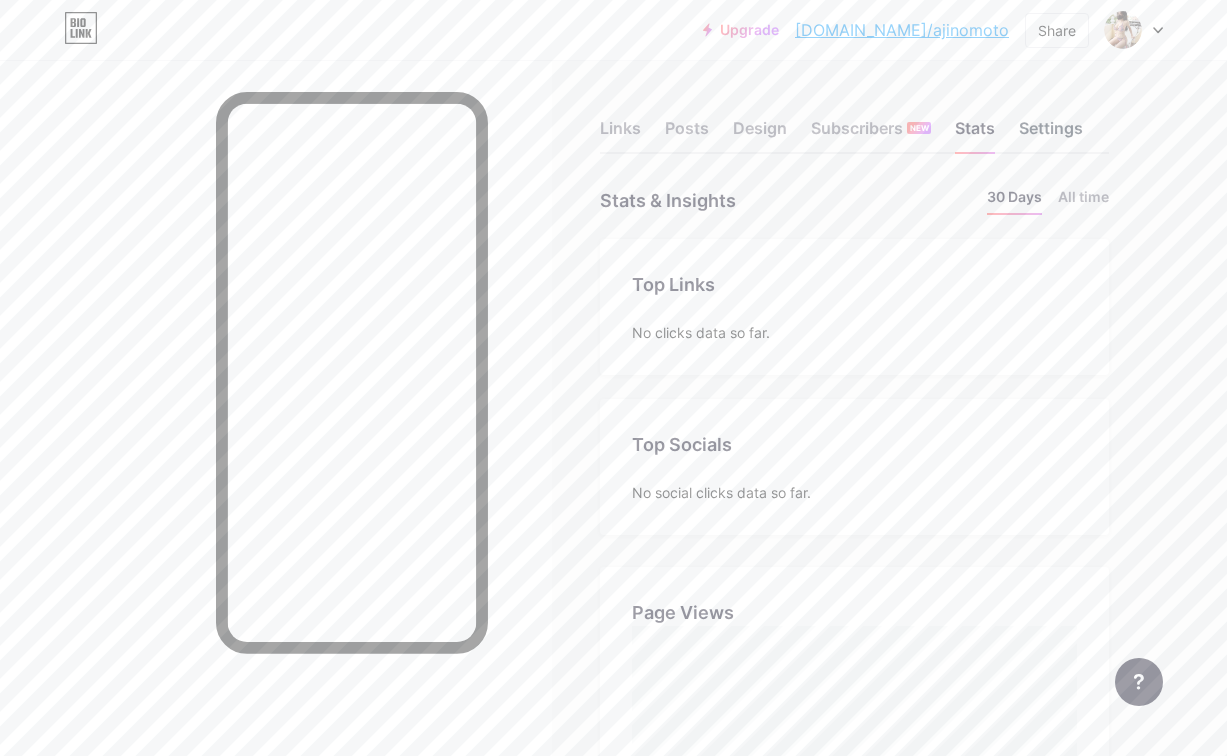 click on "Settings" at bounding box center (1051, 134) 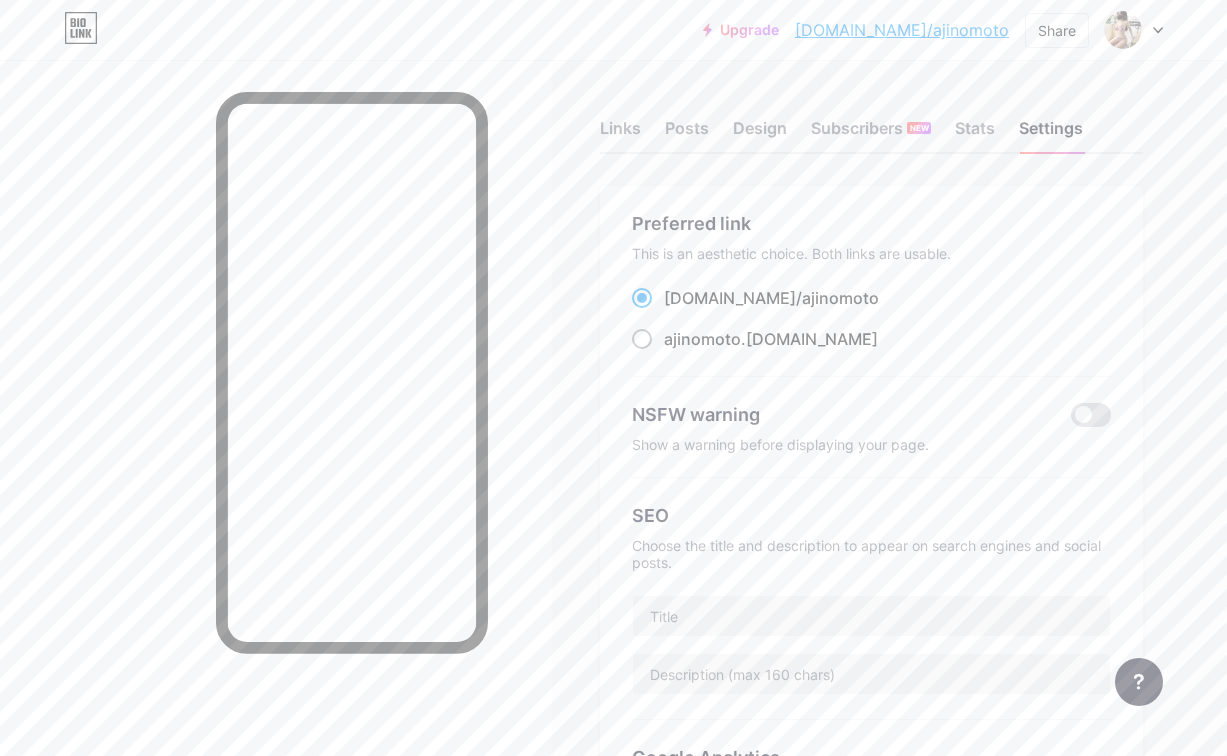 click at bounding box center (642, 339) 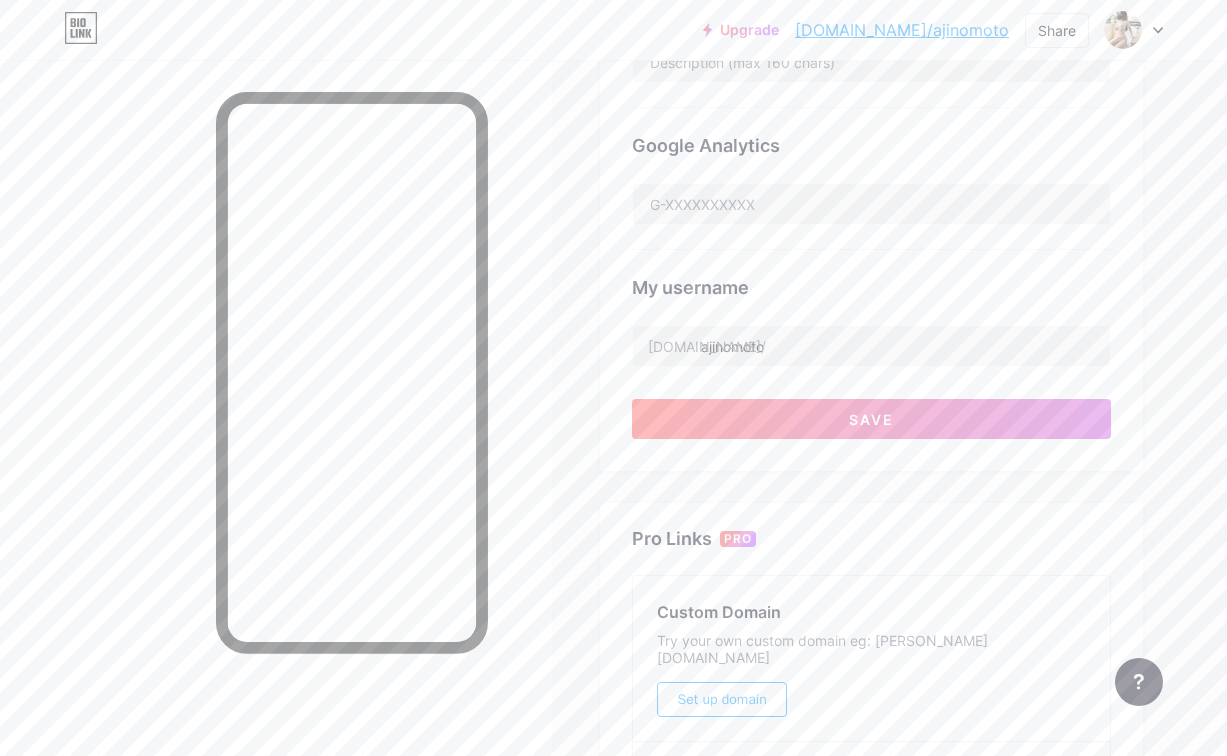 scroll, scrollTop: 609, scrollLeft: 0, axis: vertical 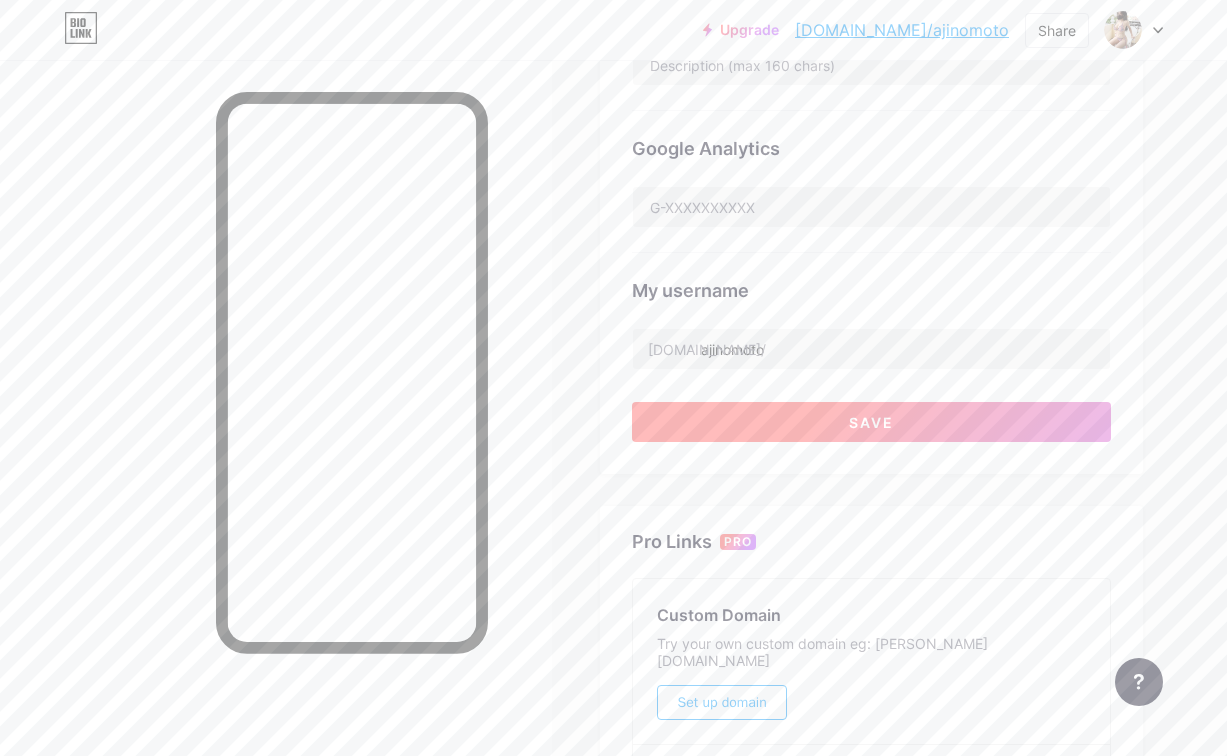 click on "Save" at bounding box center [871, 422] 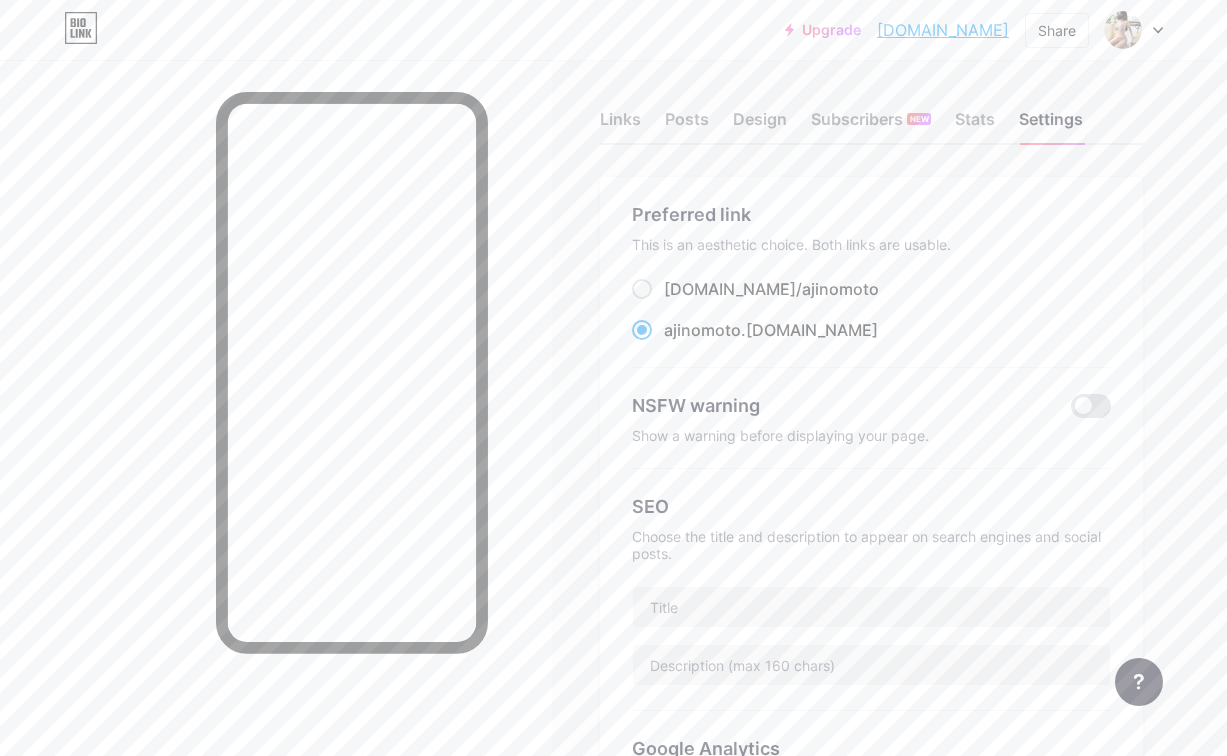 scroll, scrollTop: 0, scrollLeft: 0, axis: both 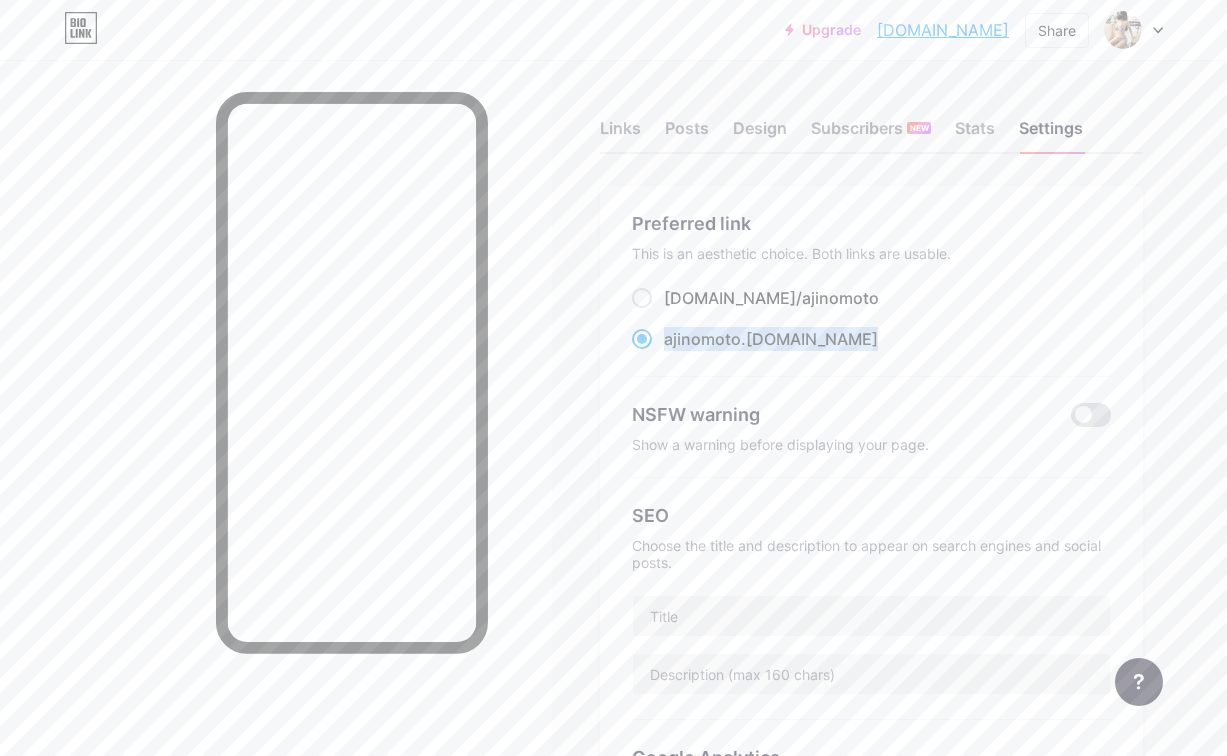 drag, startPoint x: 846, startPoint y: 342, endPoint x: 670, endPoint y: 346, distance: 176.04546 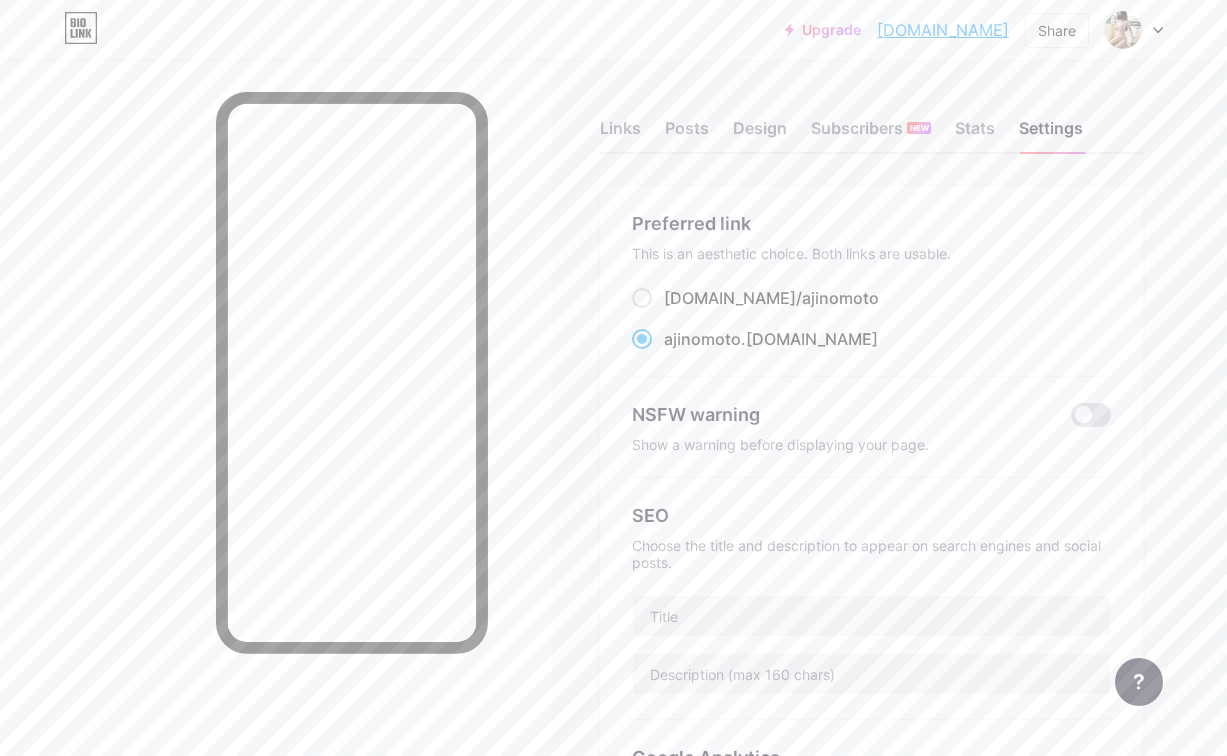 drag, startPoint x: 1155, startPoint y: 111, endPoint x: 1155, endPoint y: 132, distance: 21 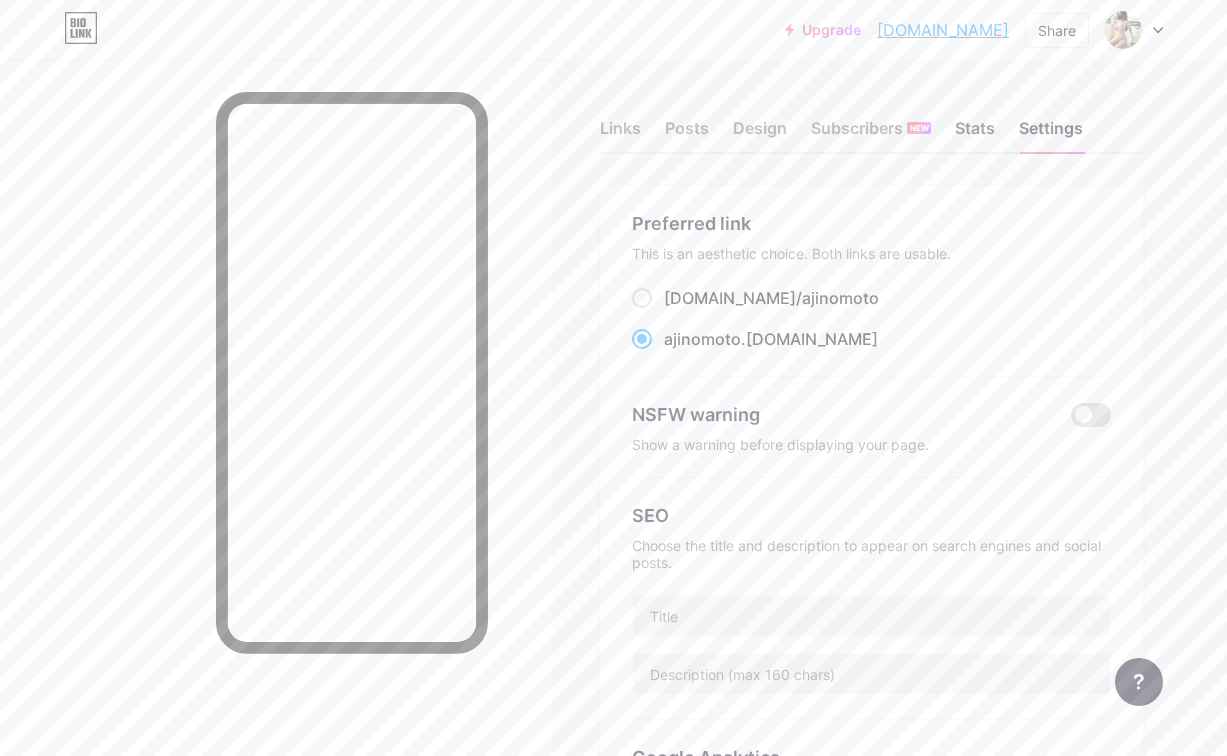 click on "Stats" at bounding box center (975, 134) 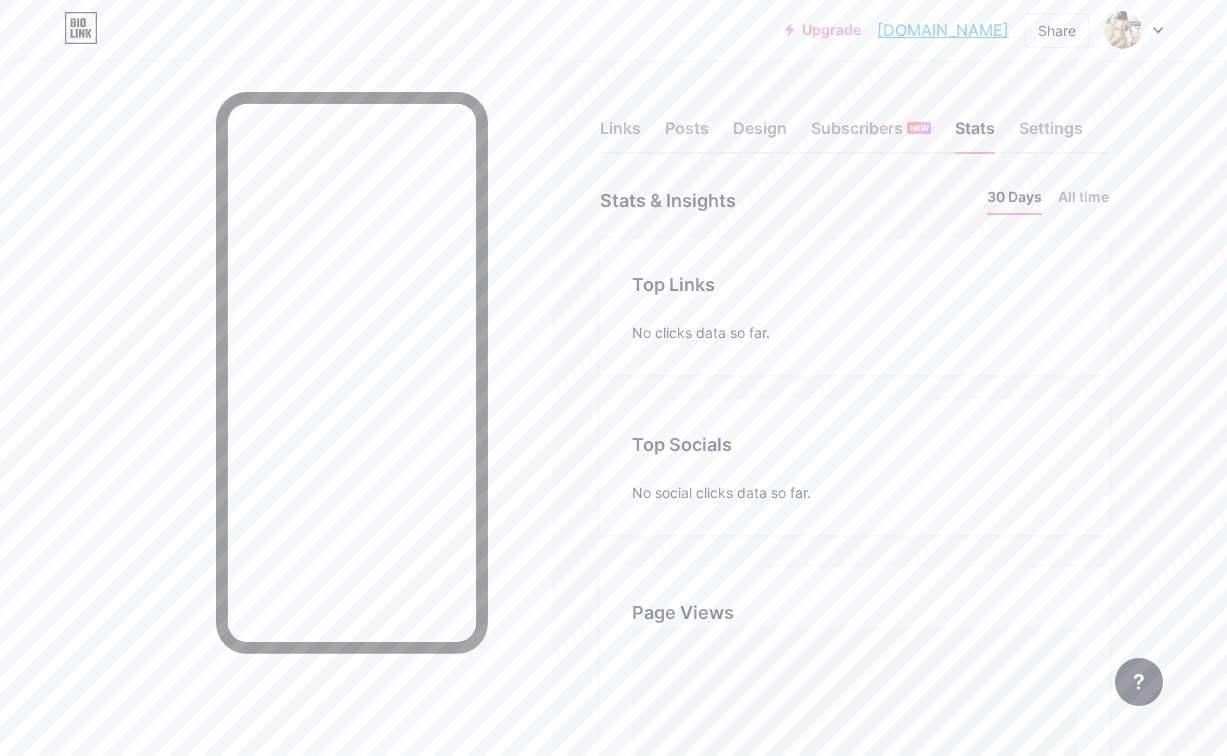 scroll, scrollTop: 999244, scrollLeft: 998773, axis: both 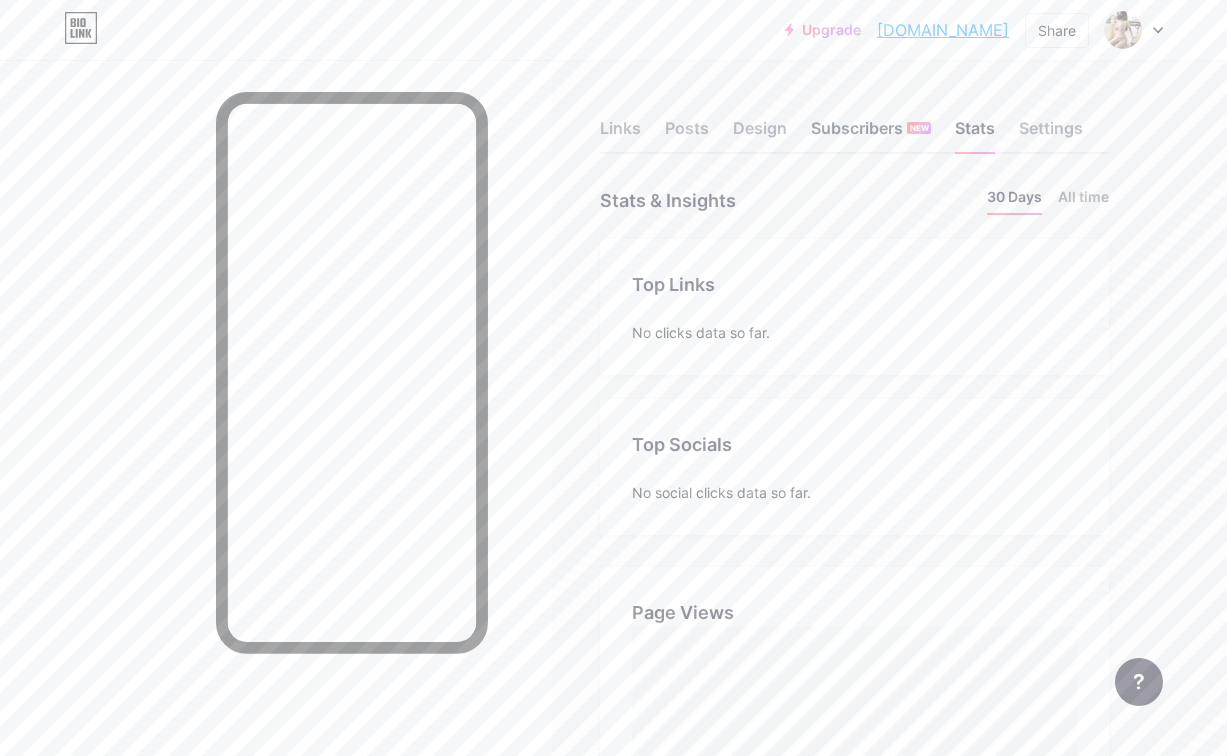click on "Subscribers
NEW" at bounding box center (871, 134) 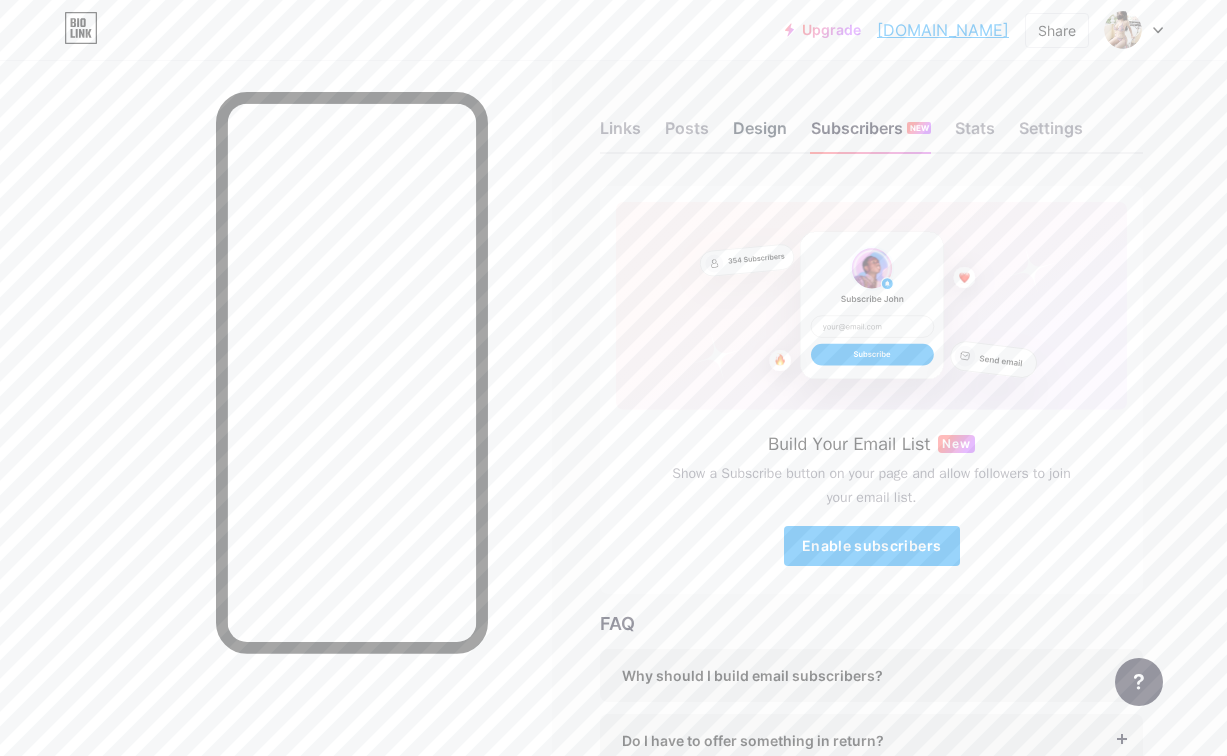 click on "Design" at bounding box center [760, 134] 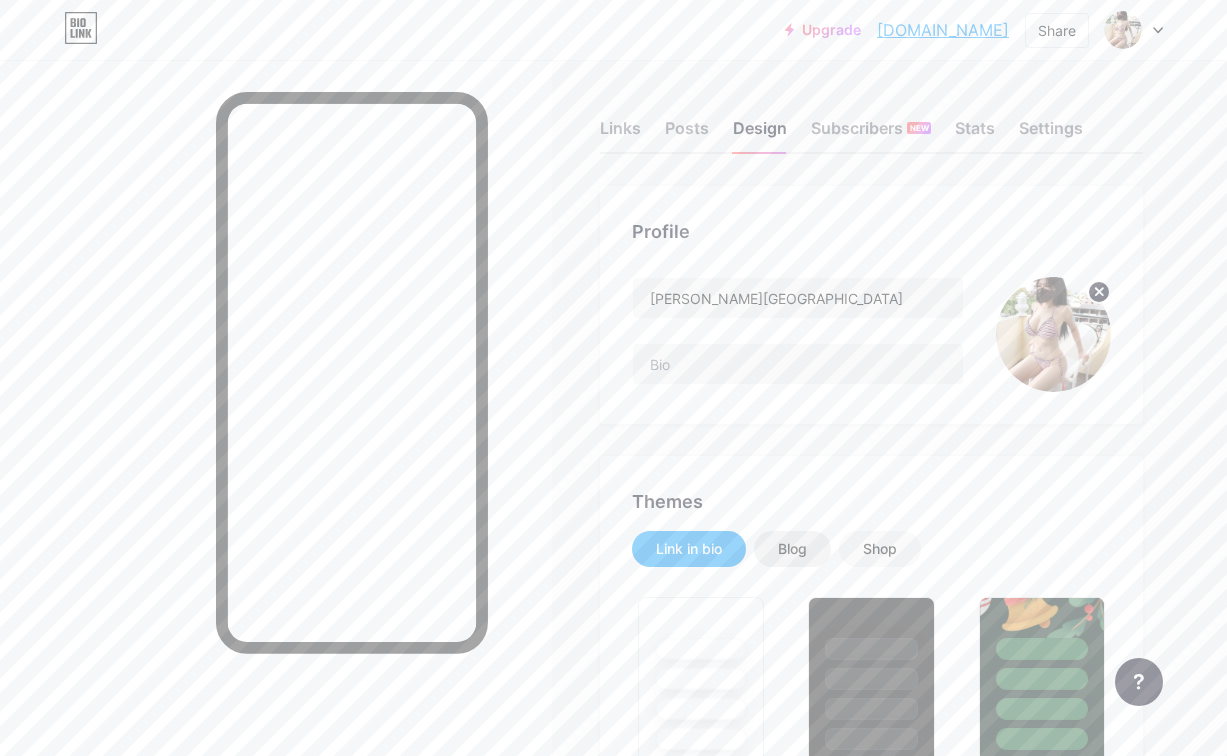 click on "Blog" at bounding box center (792, 549) 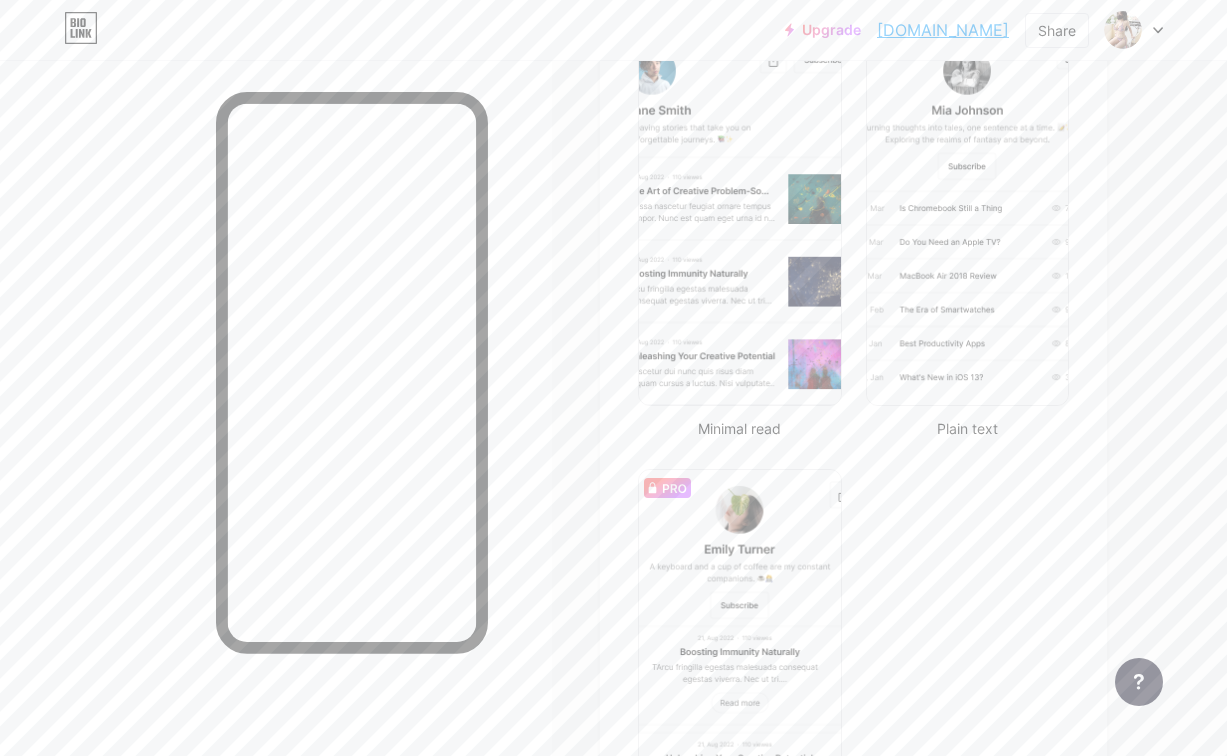 scroll, scrollTop: 300, scrollLeft: 0, axis: vertical 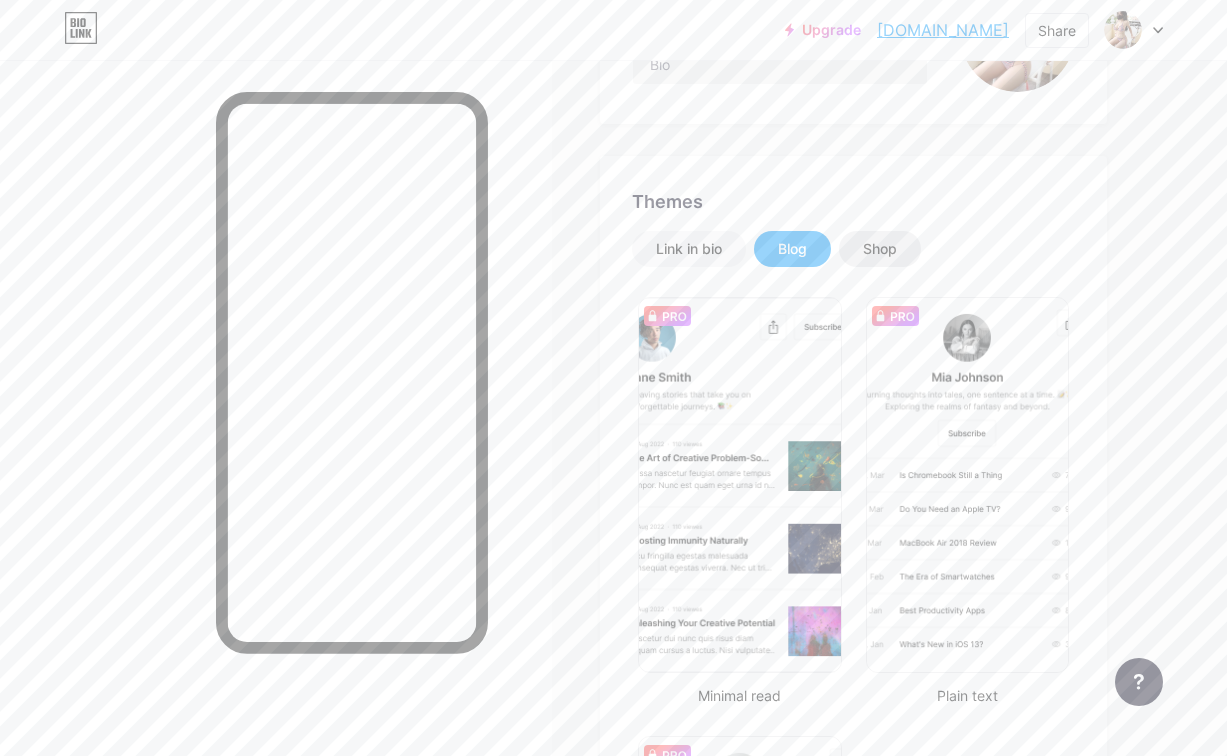 click on "Shop" at bounding box center [880, 249] 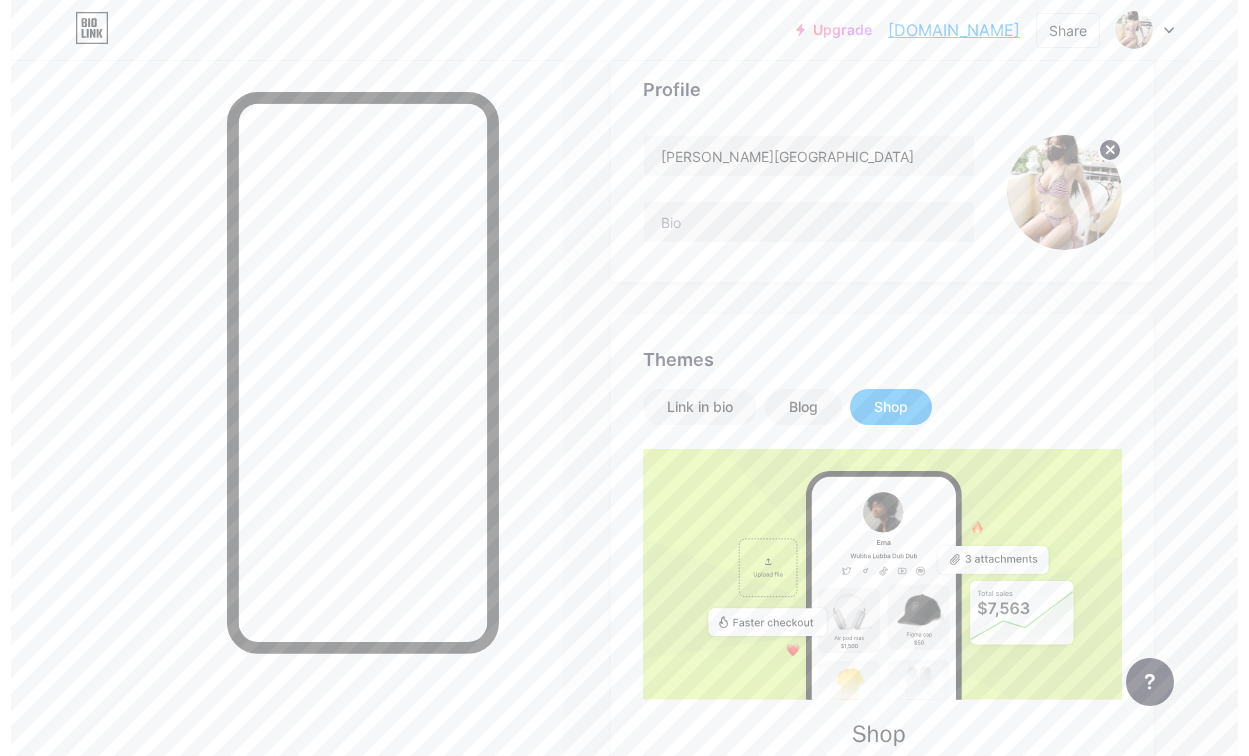 scroll, scrollTop: 0, scrollLeft: 0, axis: both 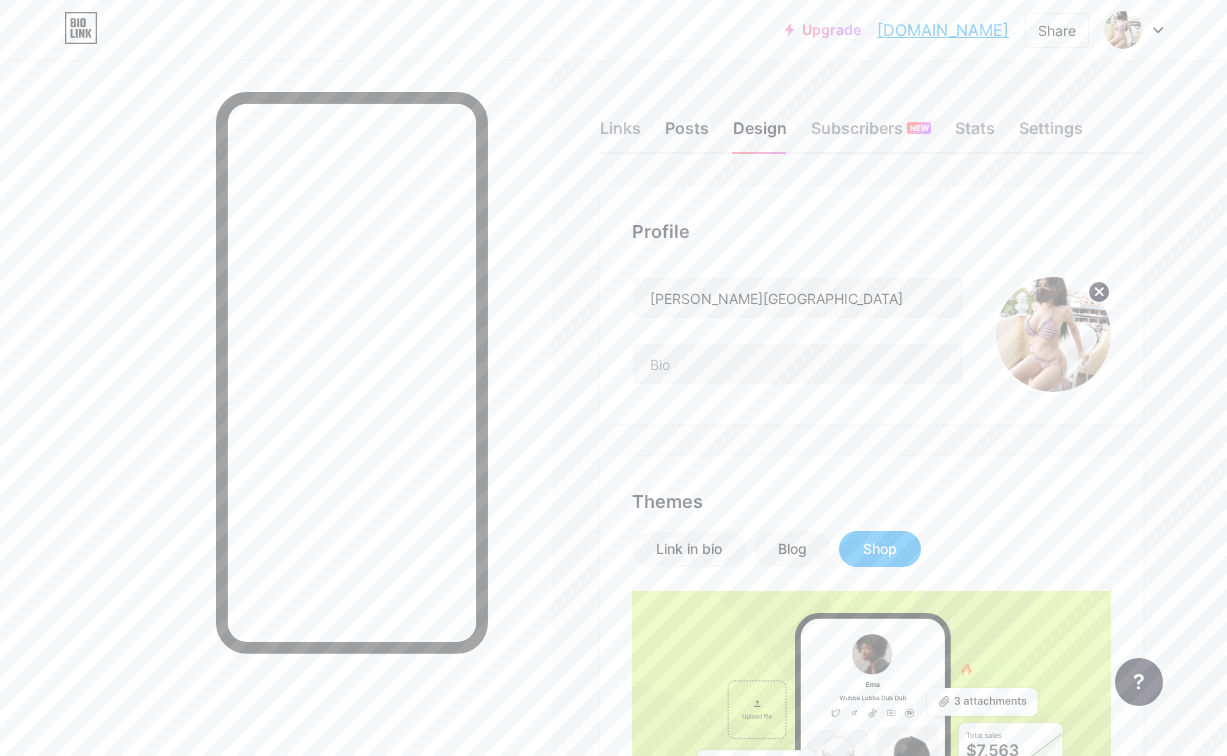 click on "Posts" at bounding box center (687, 134) 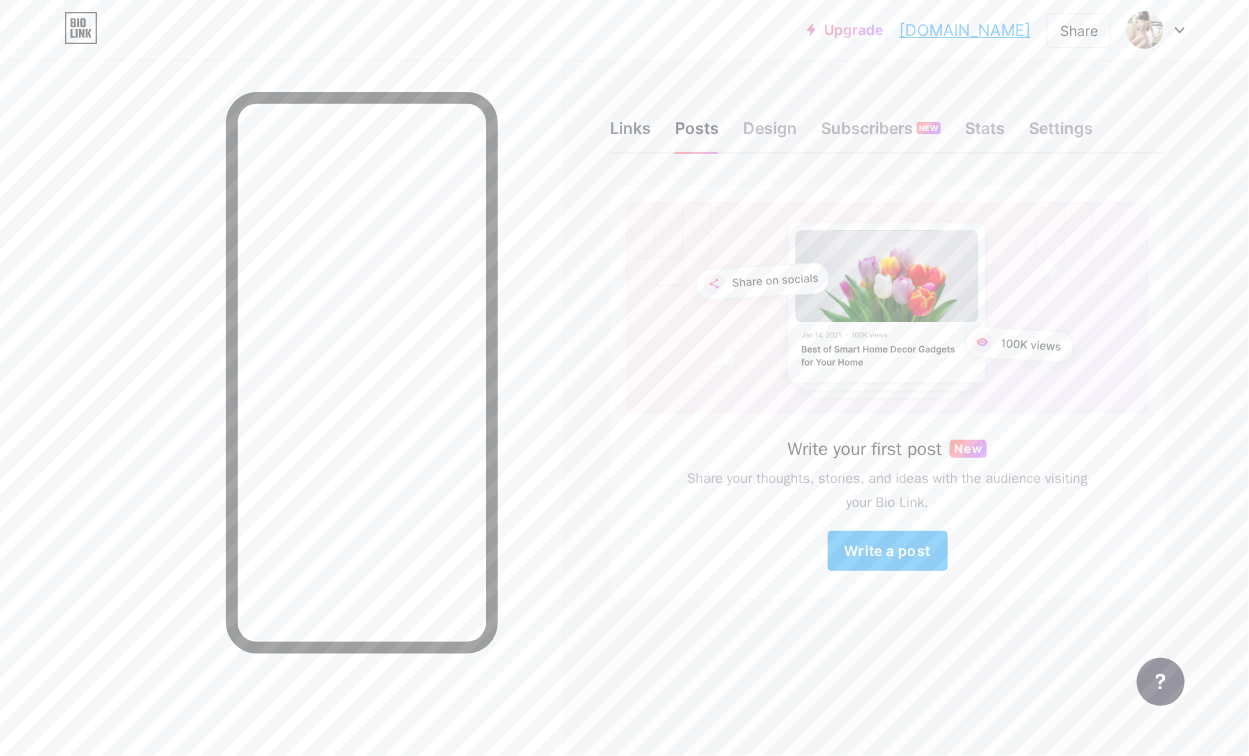 click on "Links" at bounding box center [630, 134] 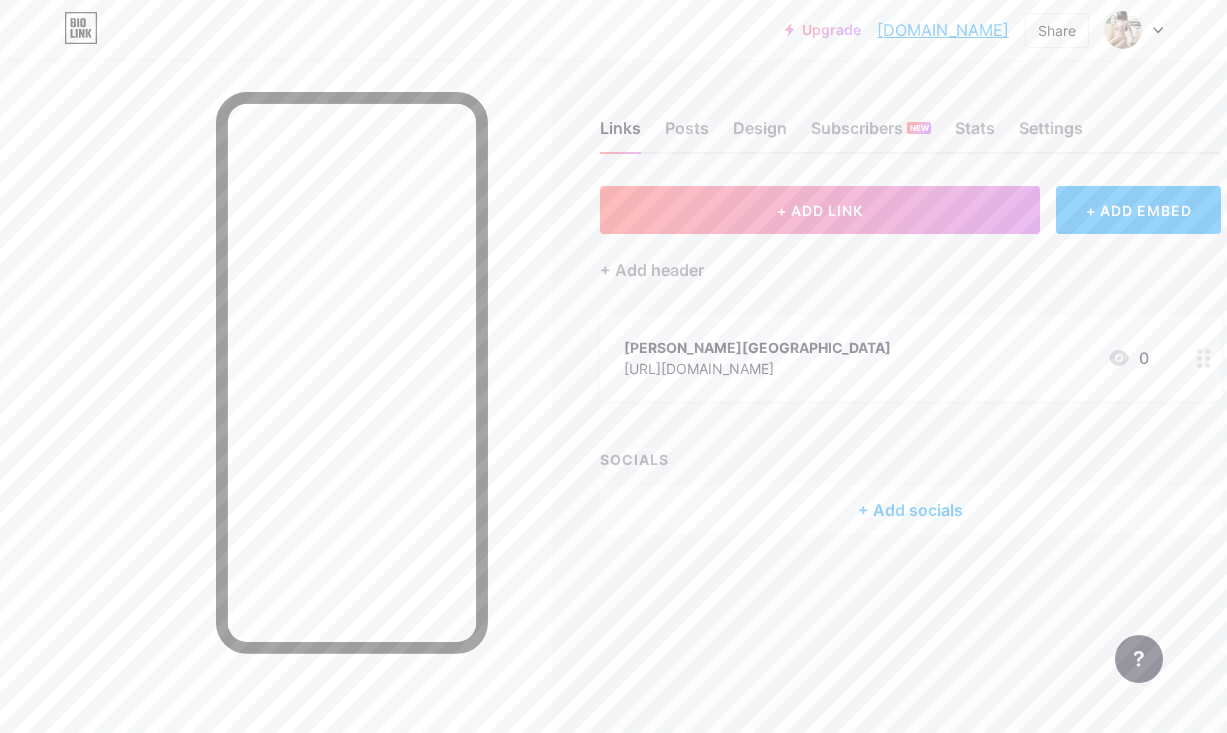 click on "+ Add socials" at bounding box center (910, 510) 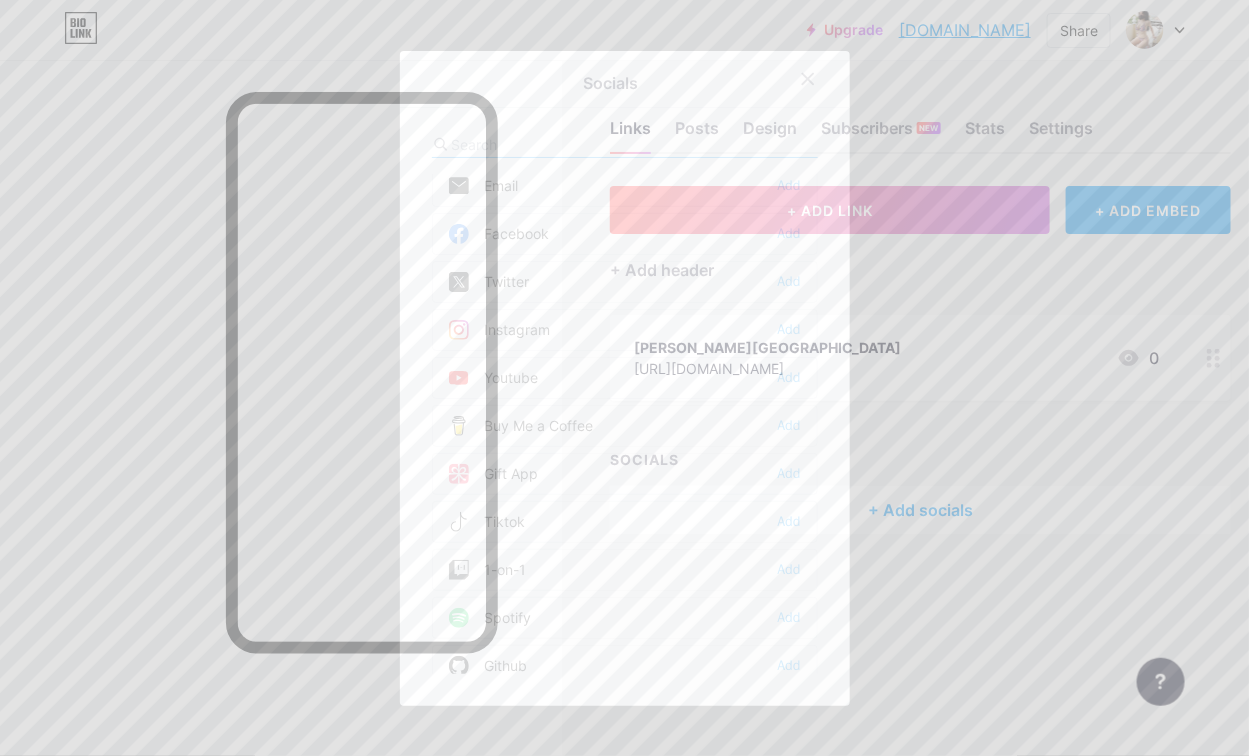 scroll, scrollTop: 0, scrollLeft: 0, axis: both 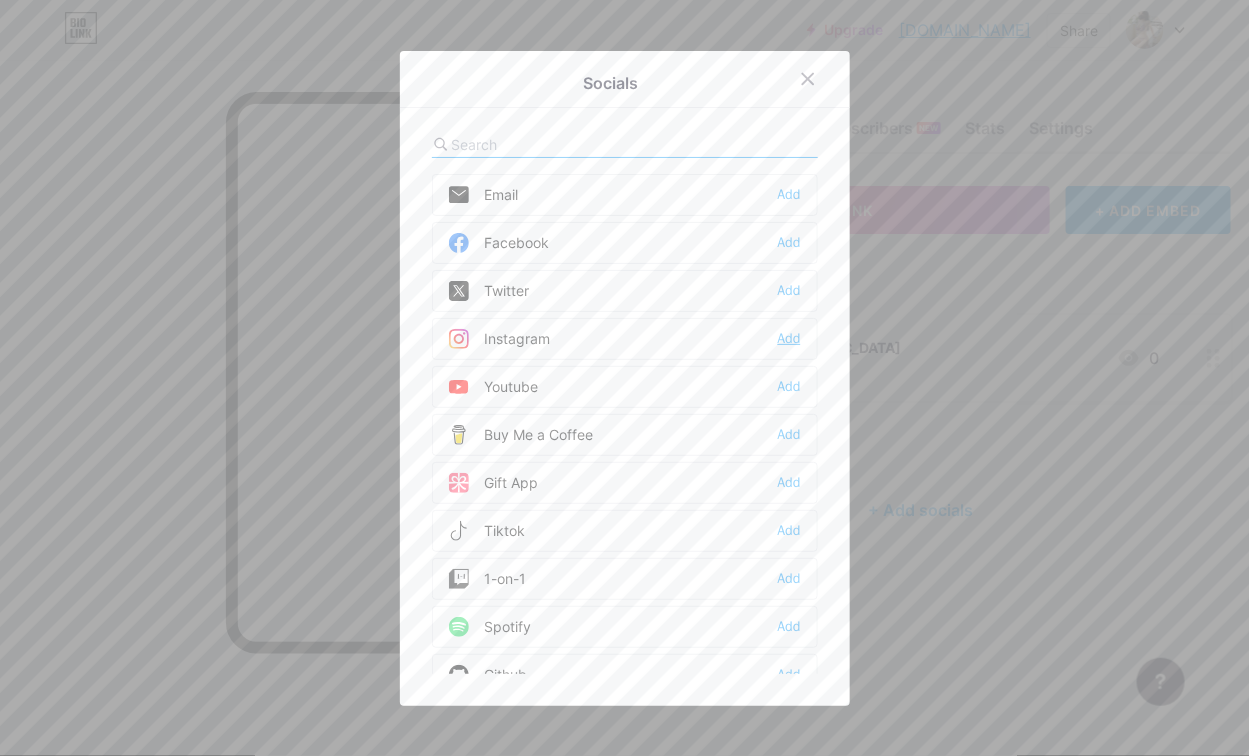click on "Add" at bounding box center (789, 339) 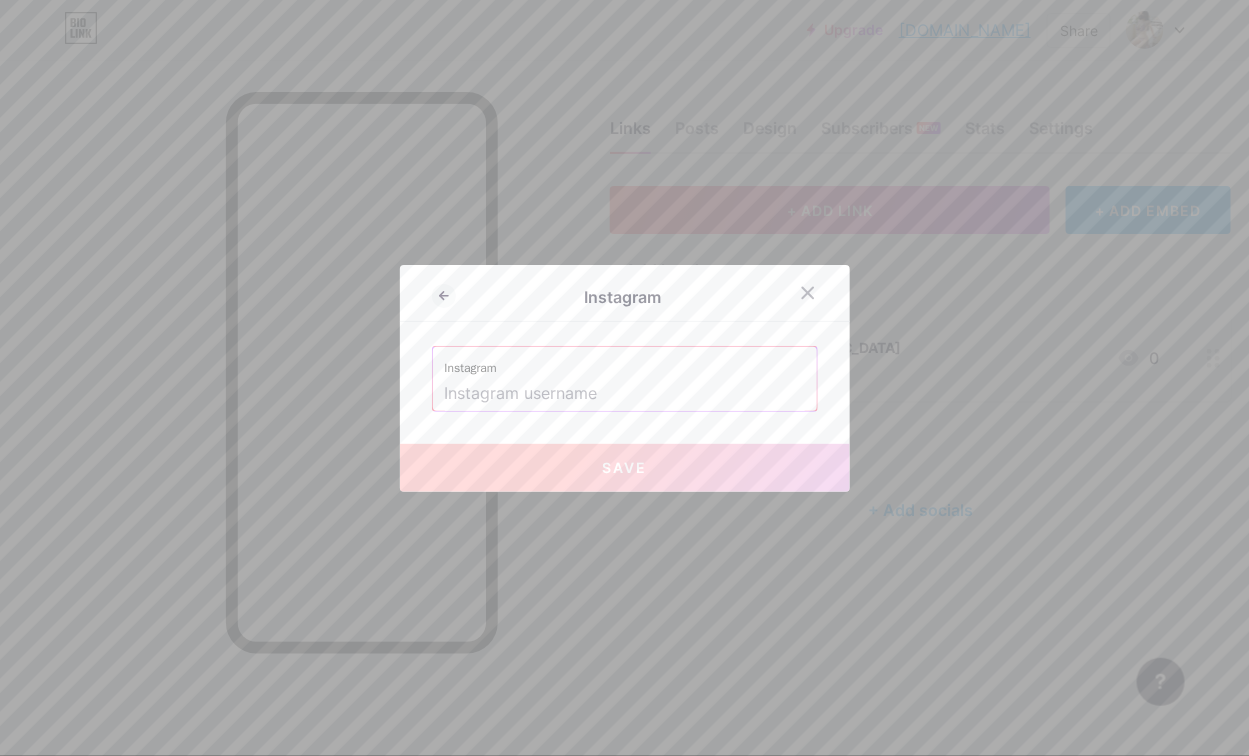click at bounding box center (625, 394) 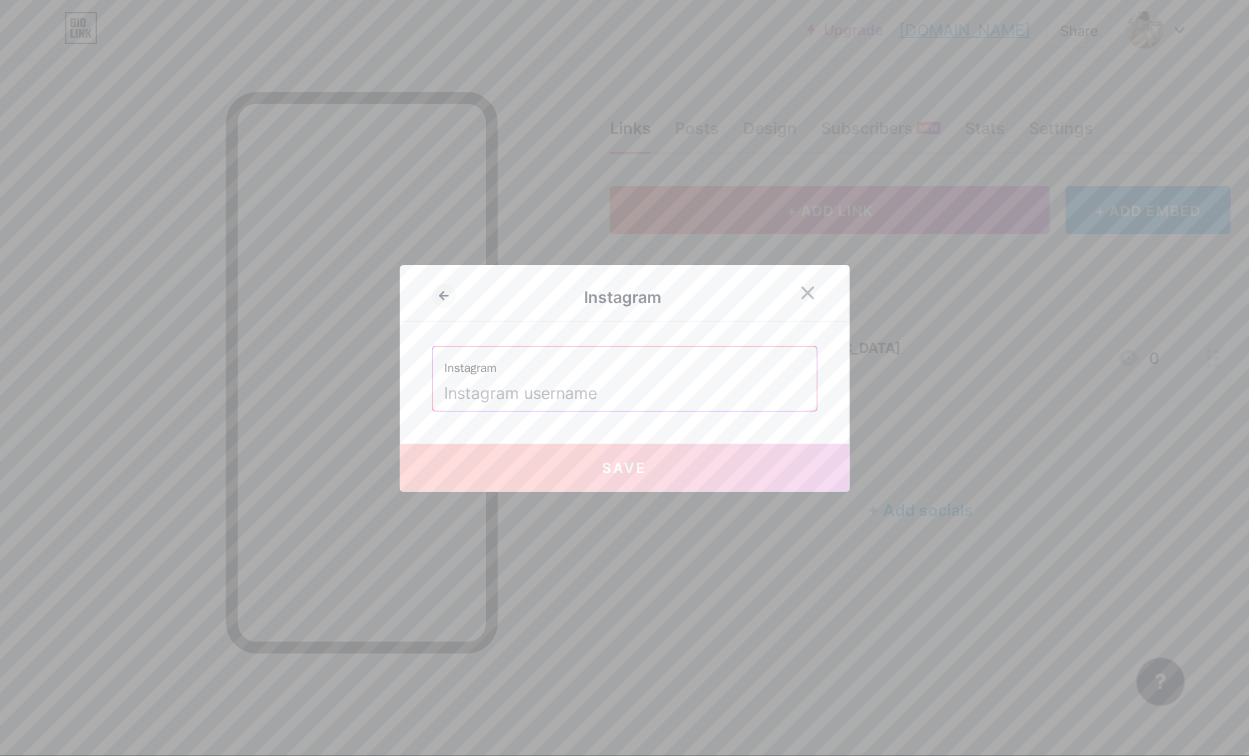 type on "ajinomoto" 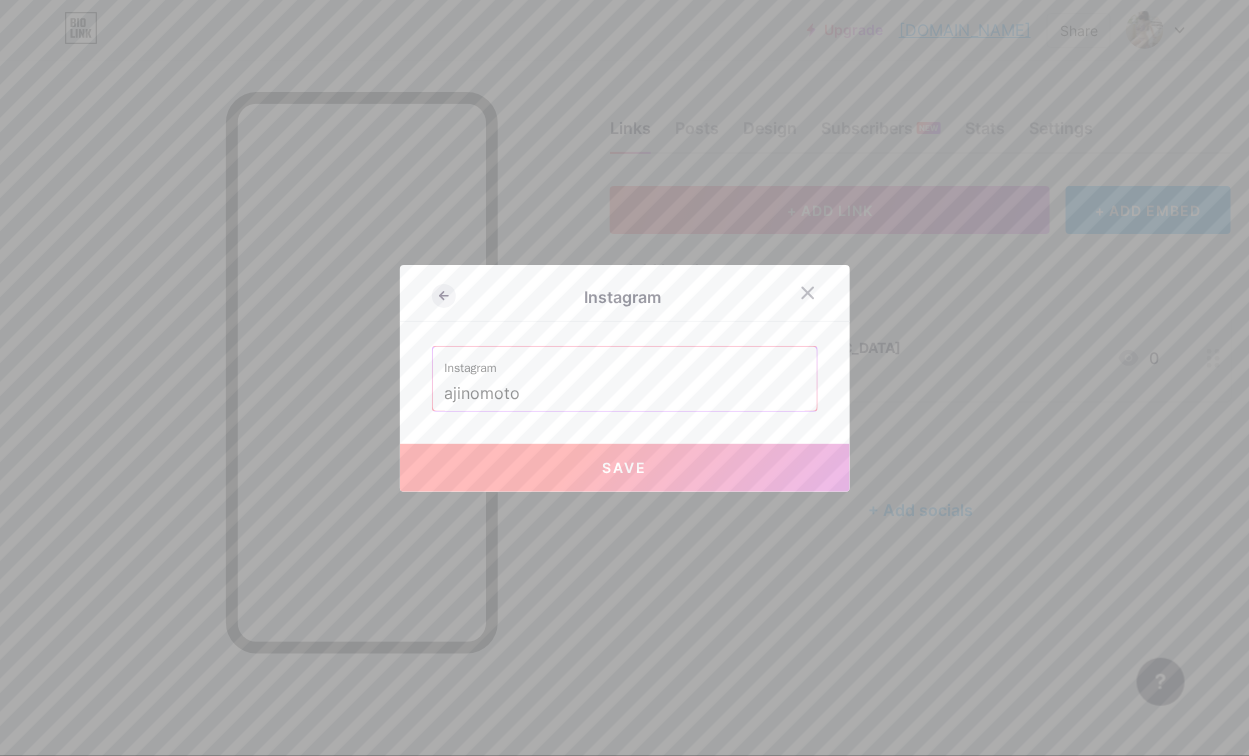click 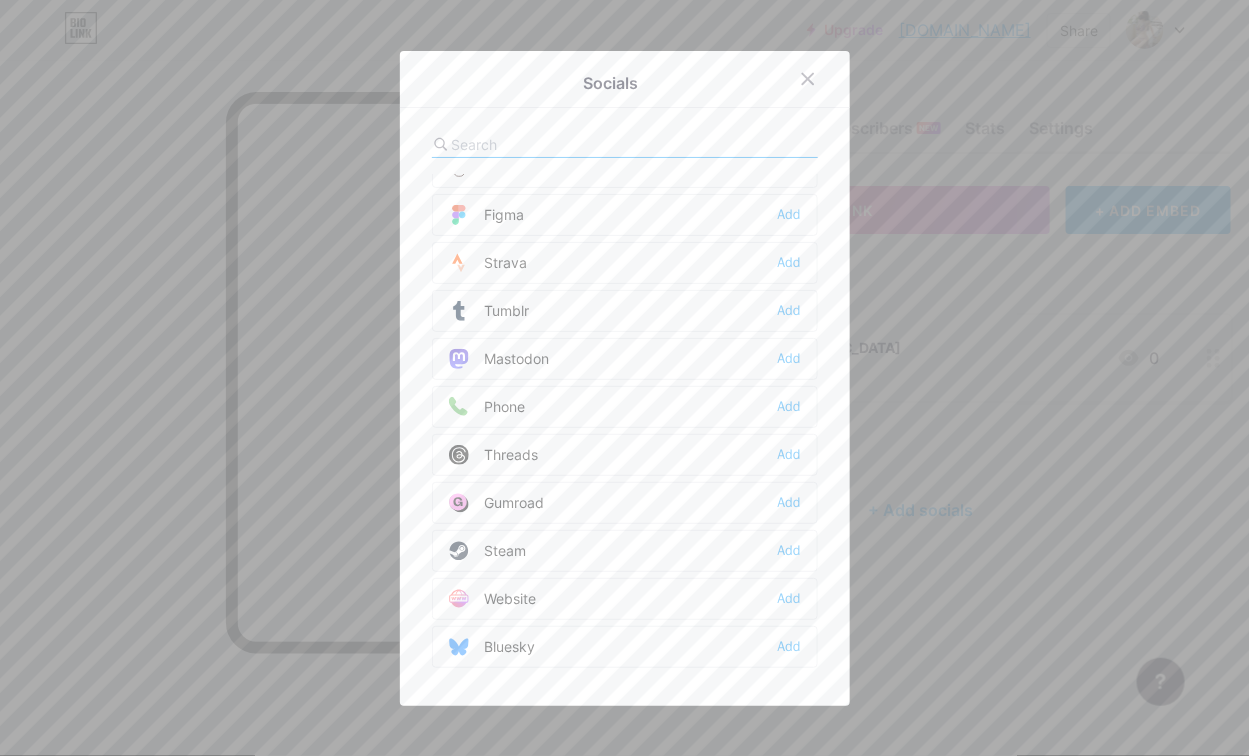 scroll, scrollTop: 1851, scrollLeft: 0, axis: vertical 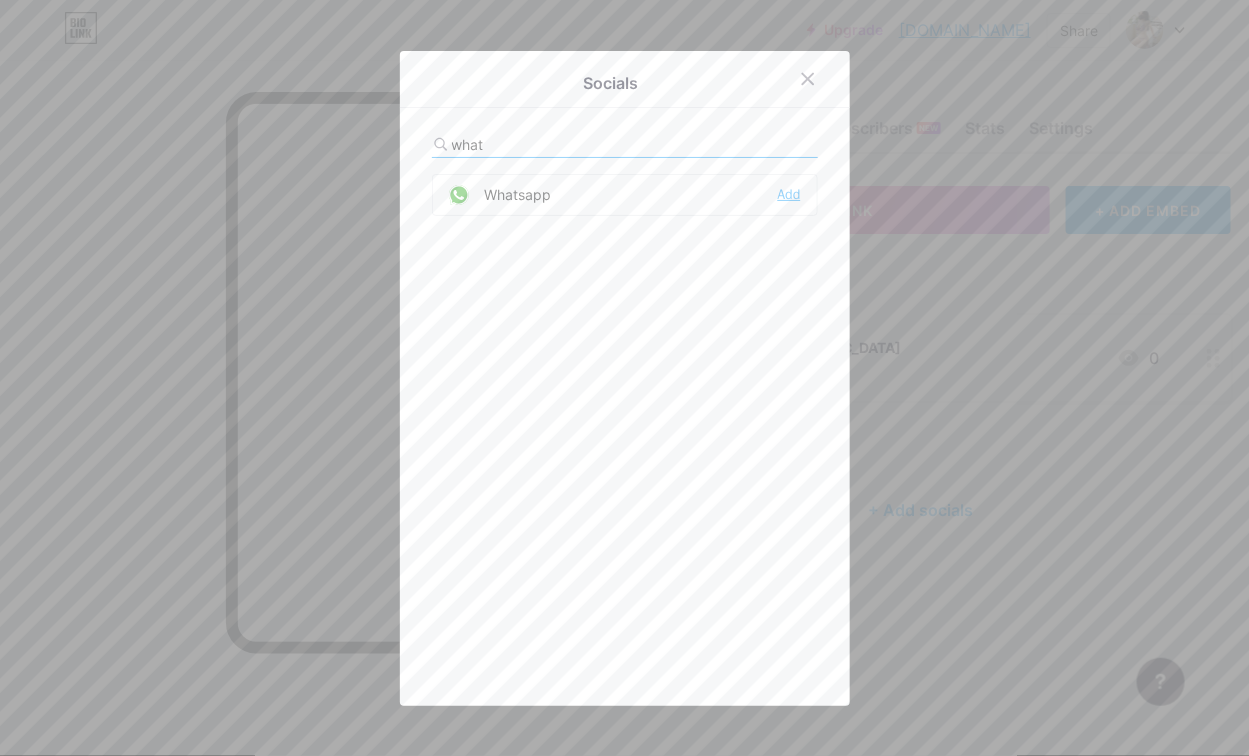 type on "what" 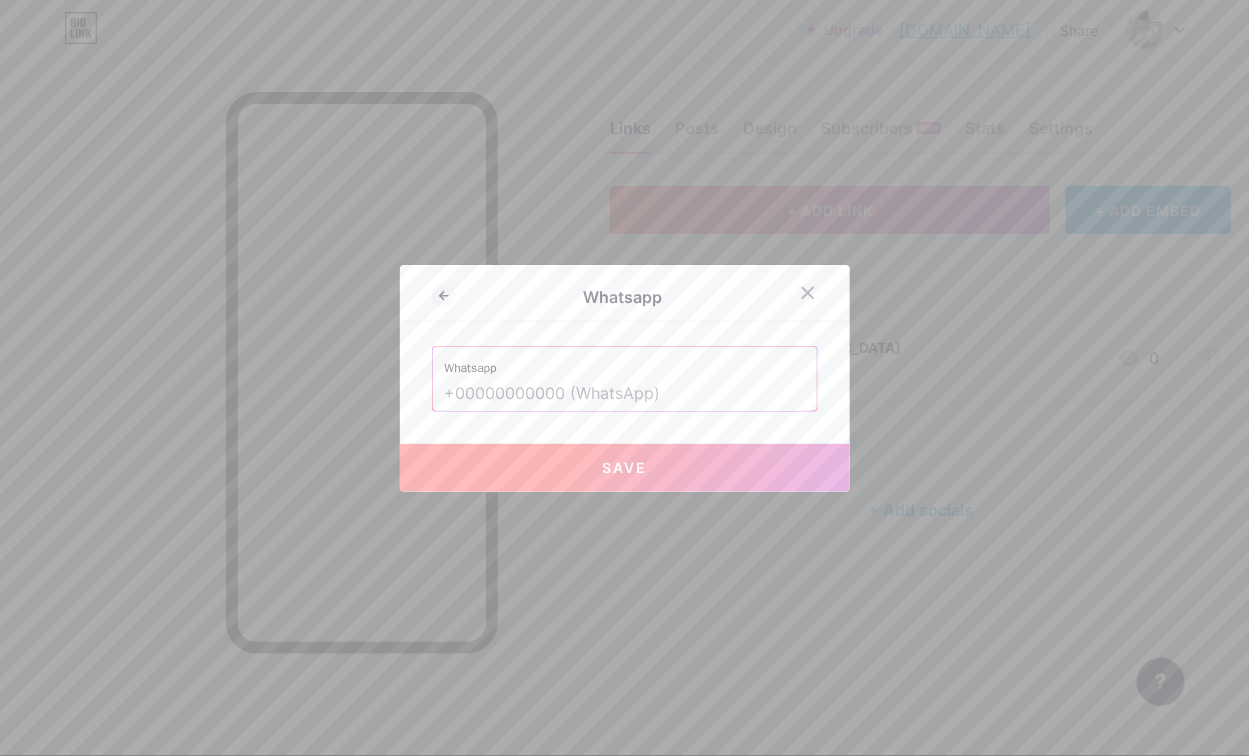 click at bounding box center [625, 394] 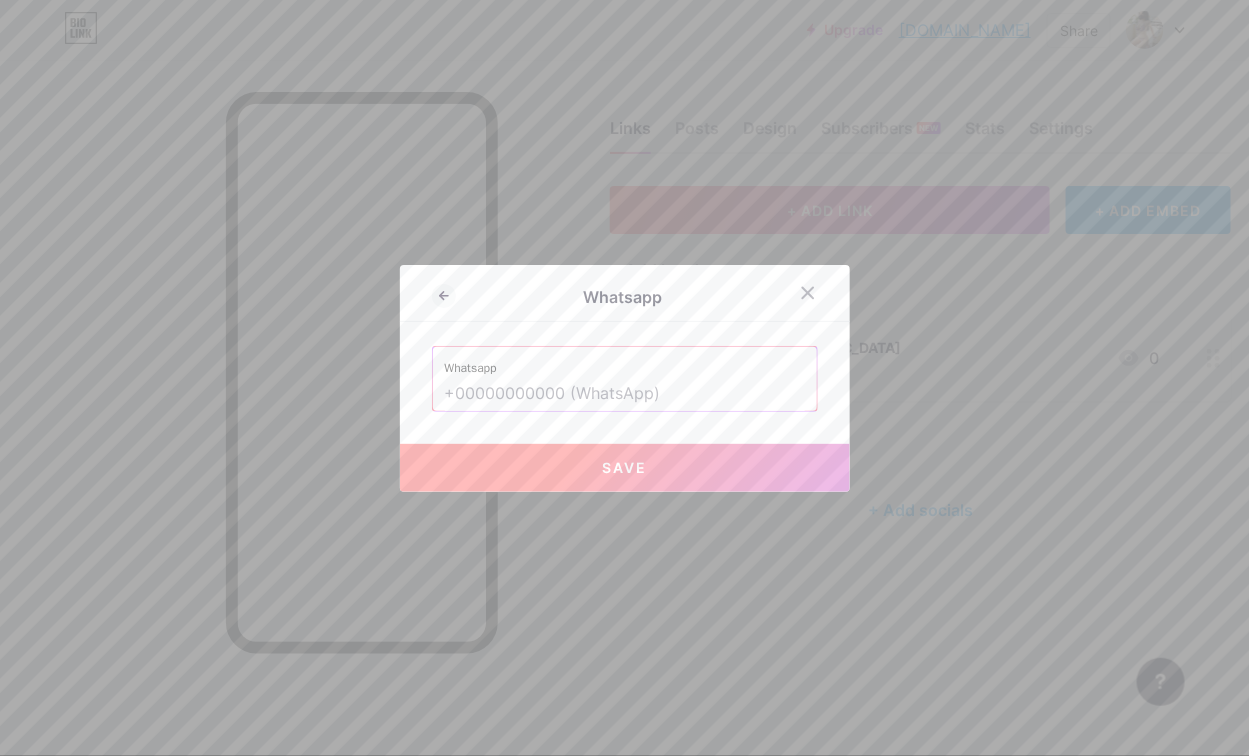 paste on "[DOMAIN_NAME]" 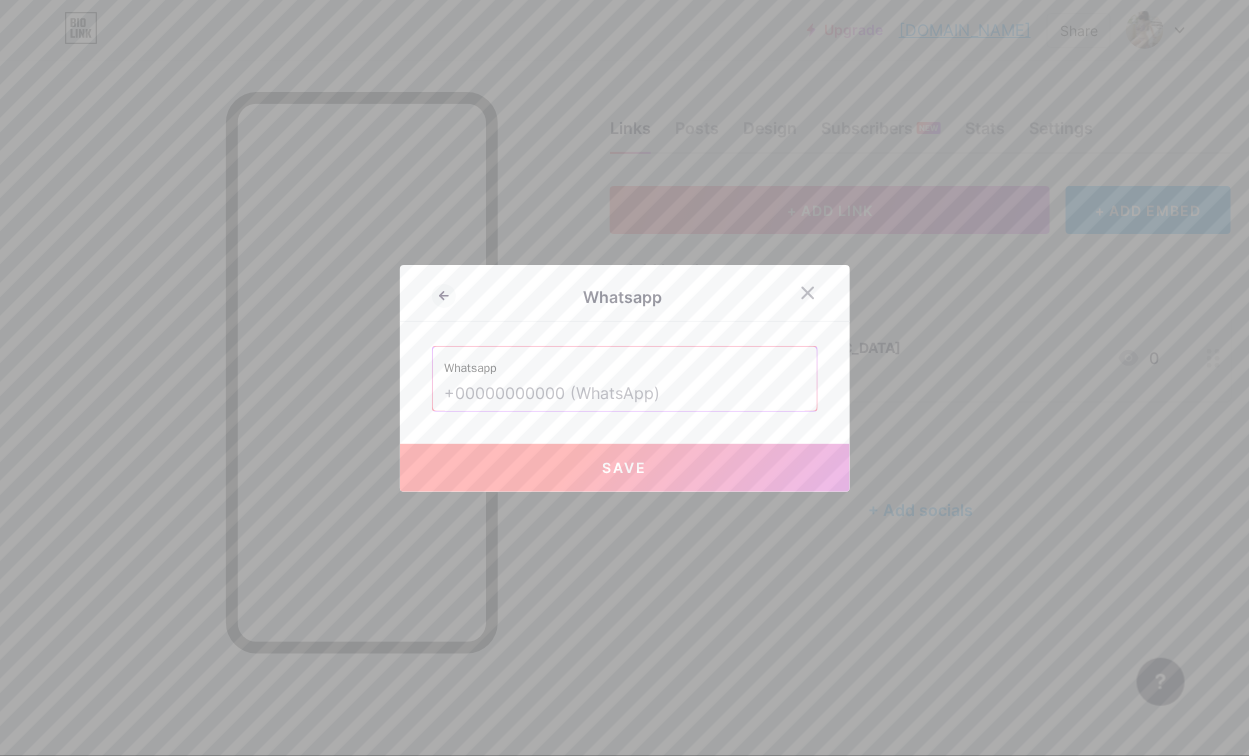type on "[DOMAIN_NAME]" 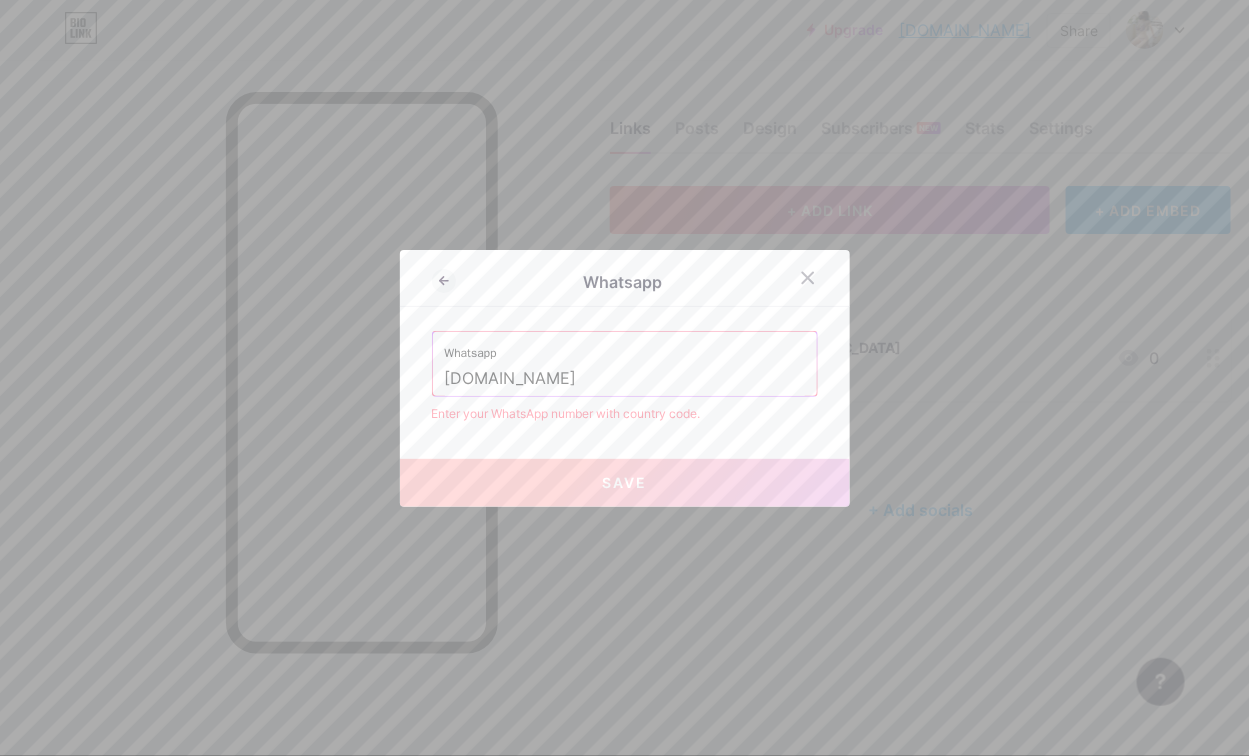 drag, startPoint x: 607, startPoint y: 370, endPoint x: 384, endPoint y: 369, distance: 223.00224 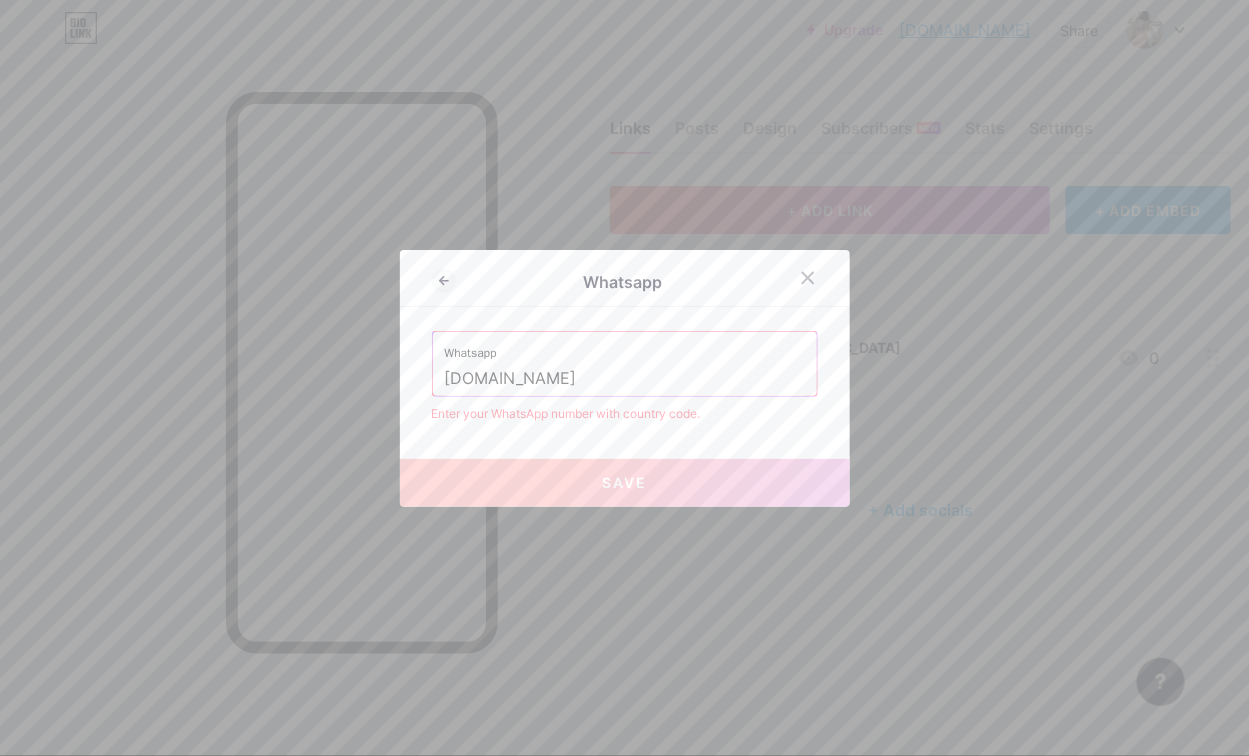 type 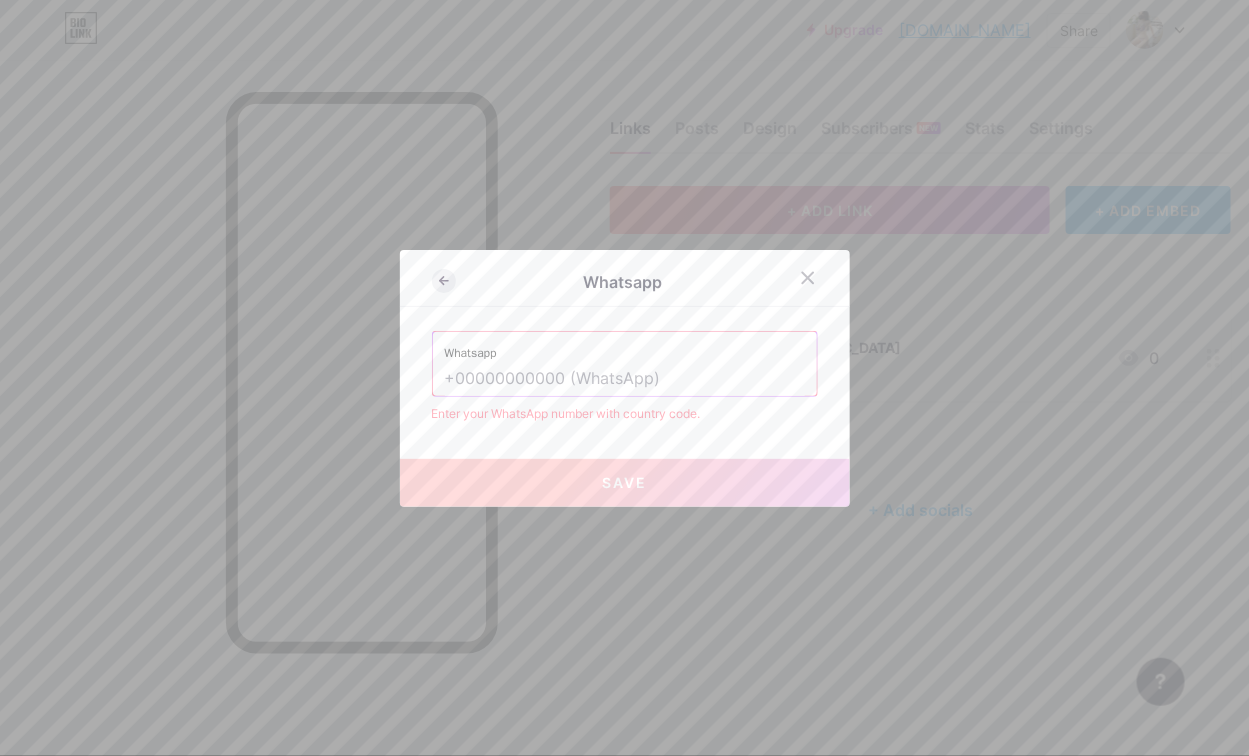 click 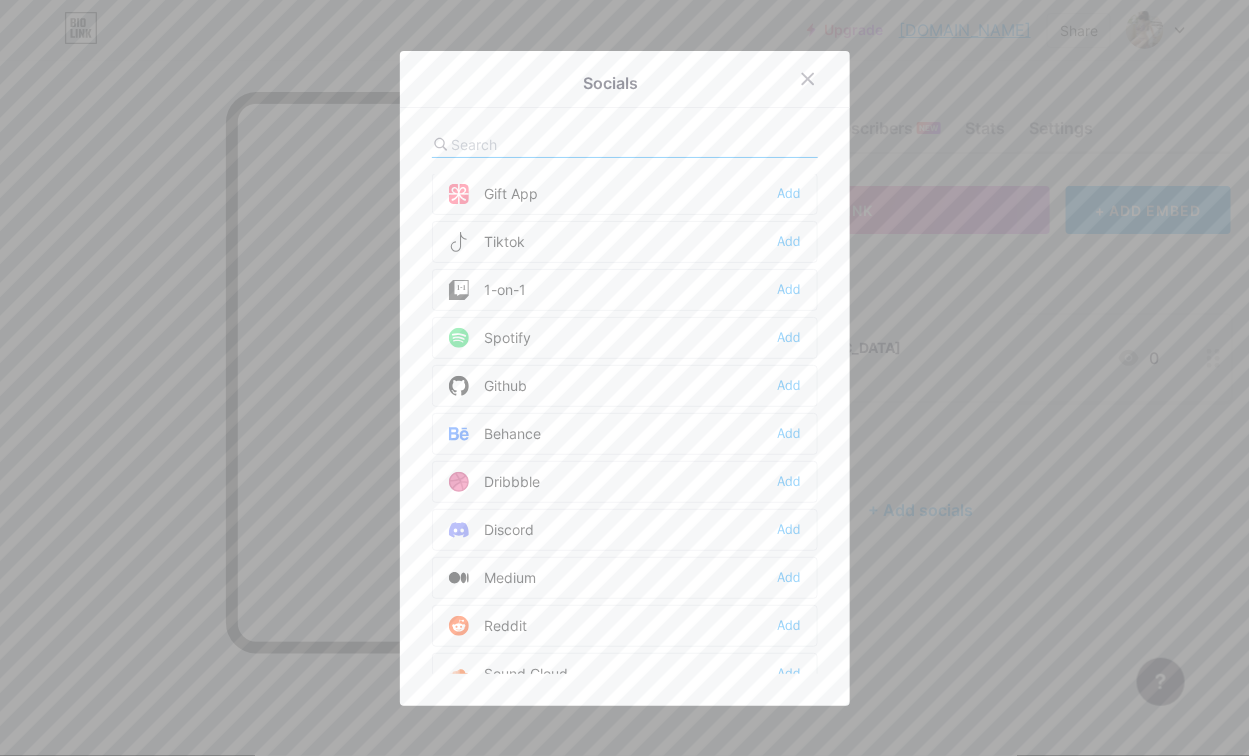 scroll, scrollTop: 300, scrollLeft: 0, axis: vertical 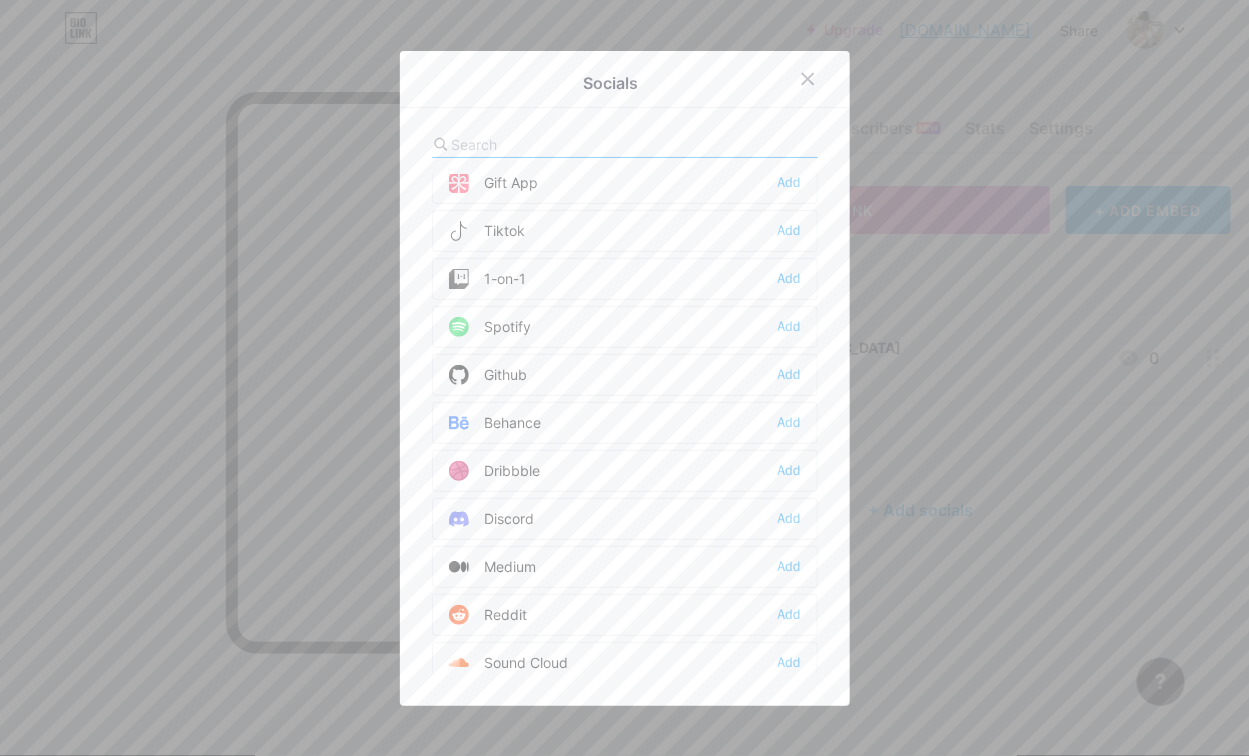 click on "Tiktok
Add" at bounding box center [625, 231] 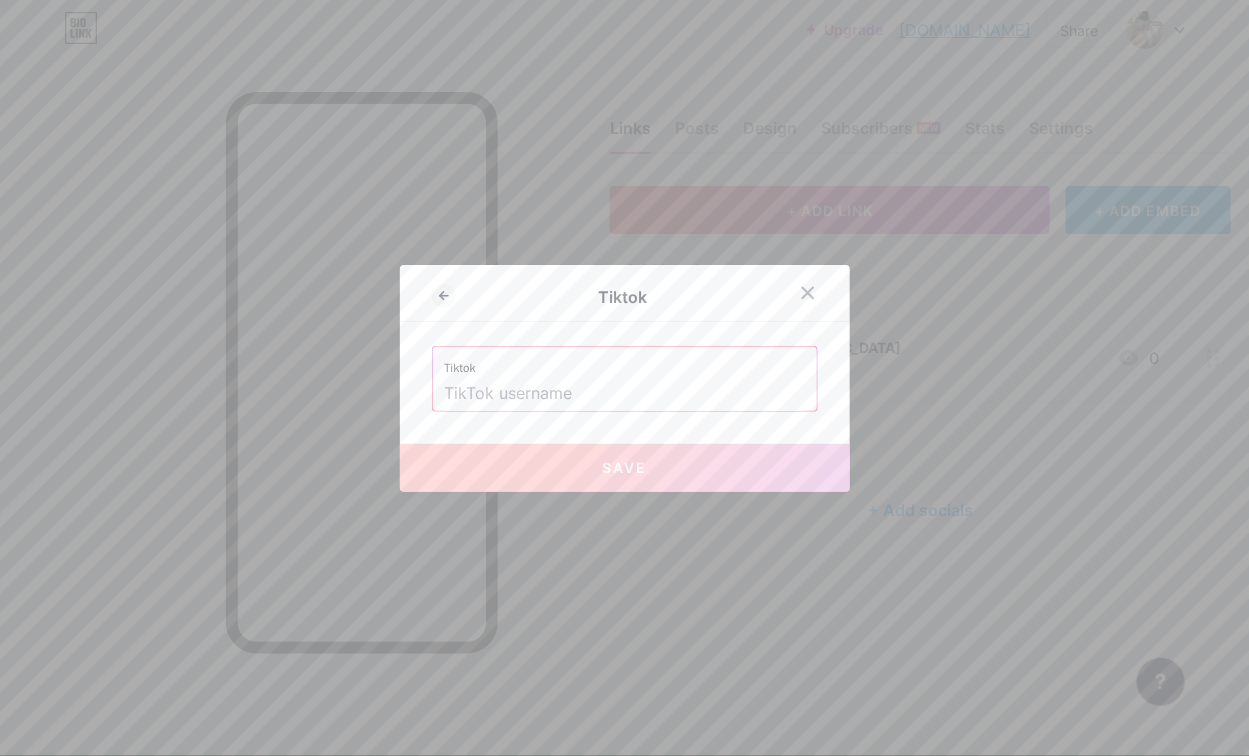 click at bounding box center [625, 394] 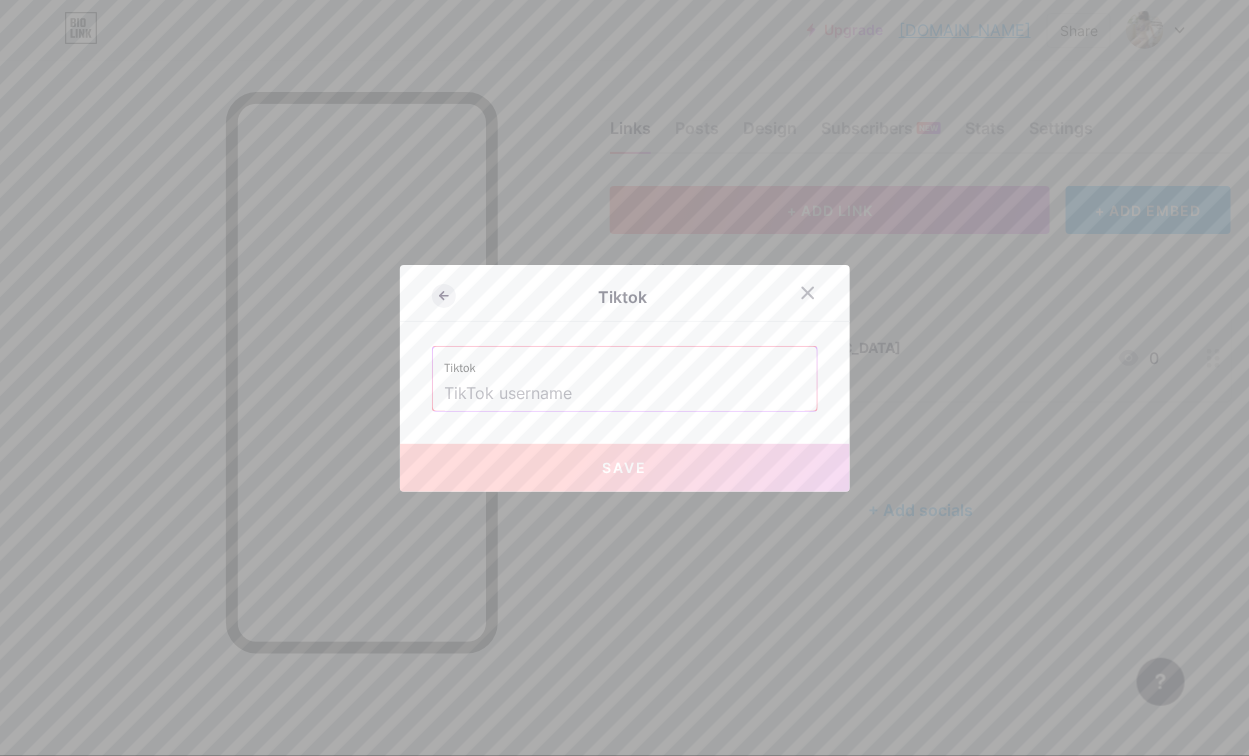 click 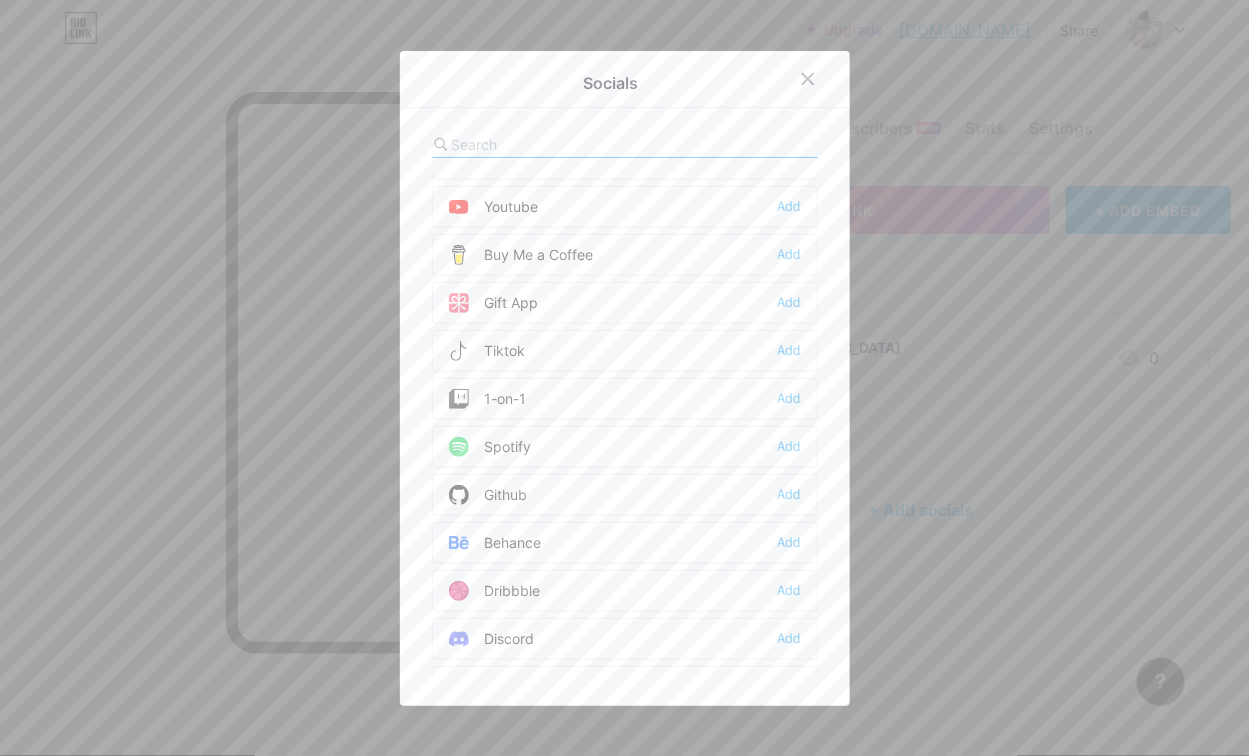 scroll, scrollTop: 0, scrollLeft: 0, axis: both 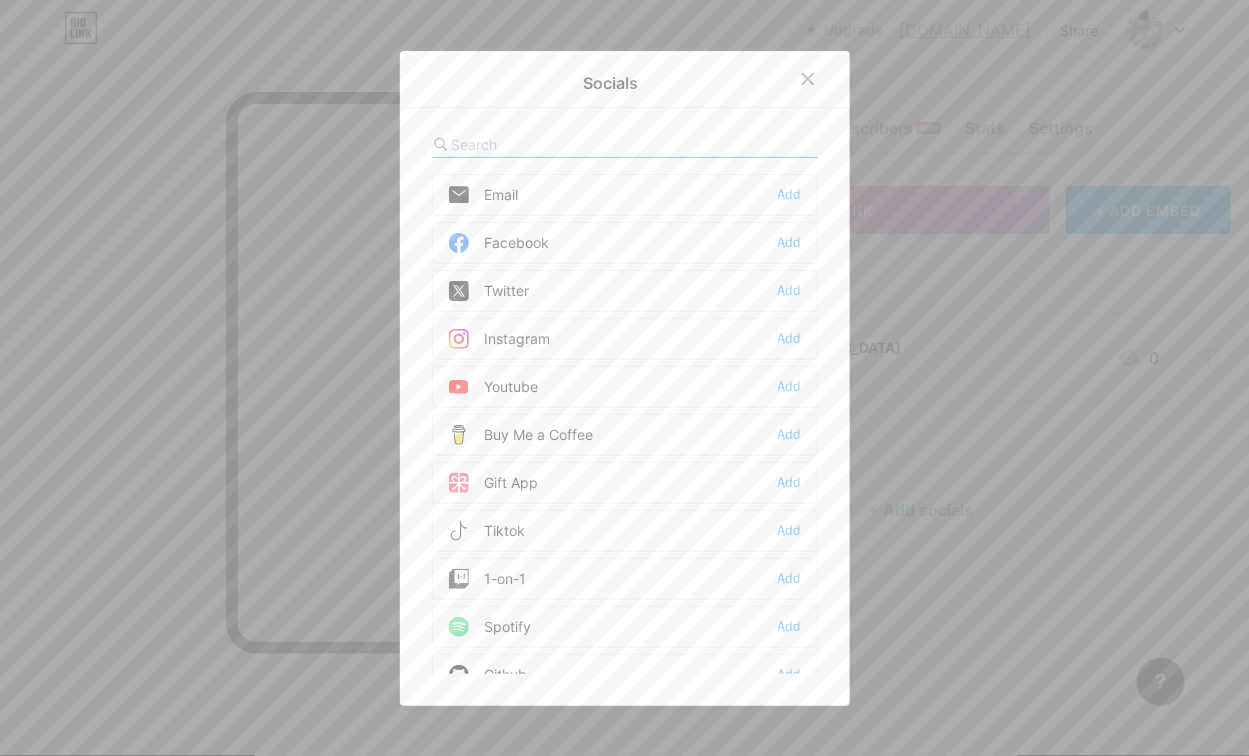 click on "Youtube
Add" at bounding box center [625, 387] 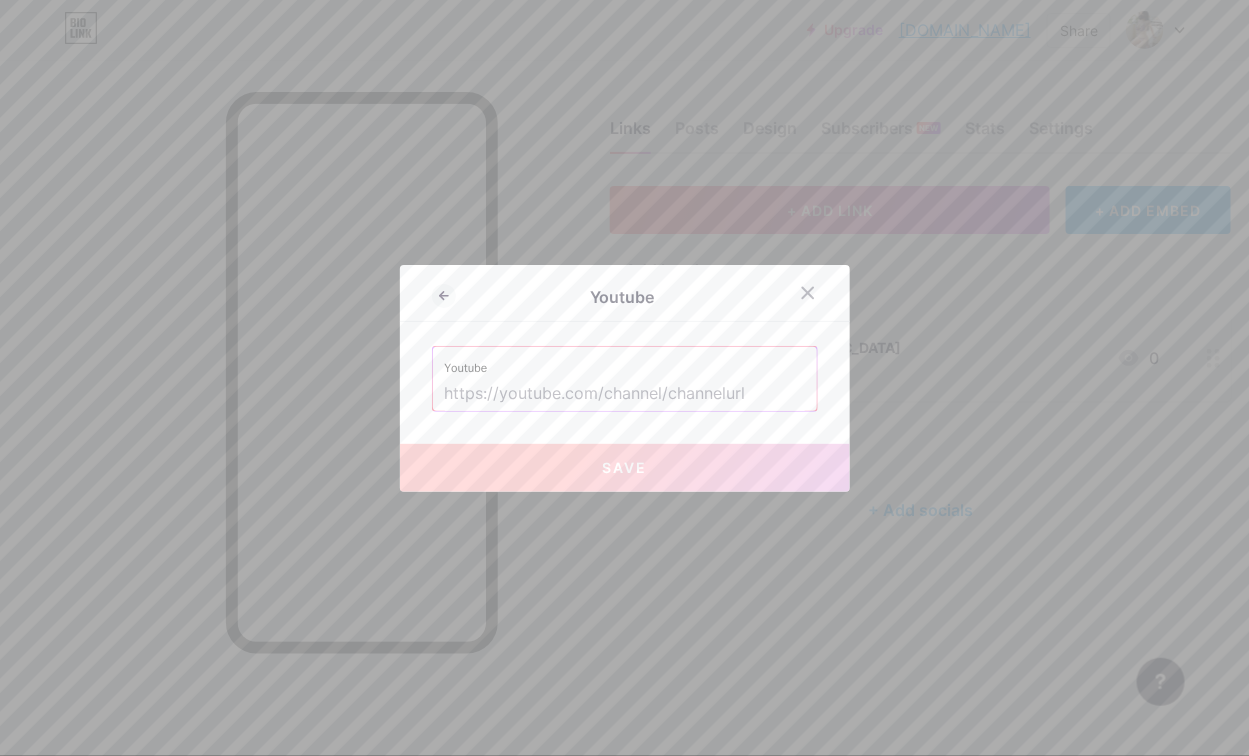 click at bounding box center [625, 394] 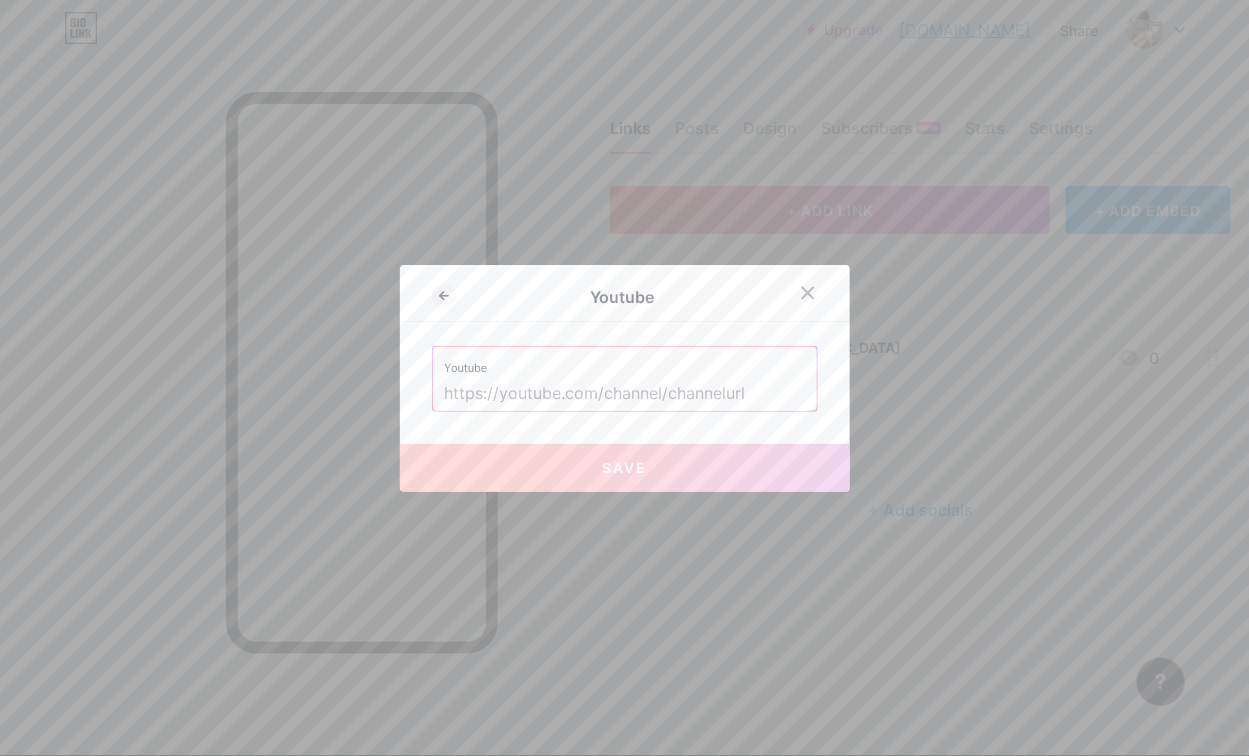 paste on "[DOMAIN_NAME]" 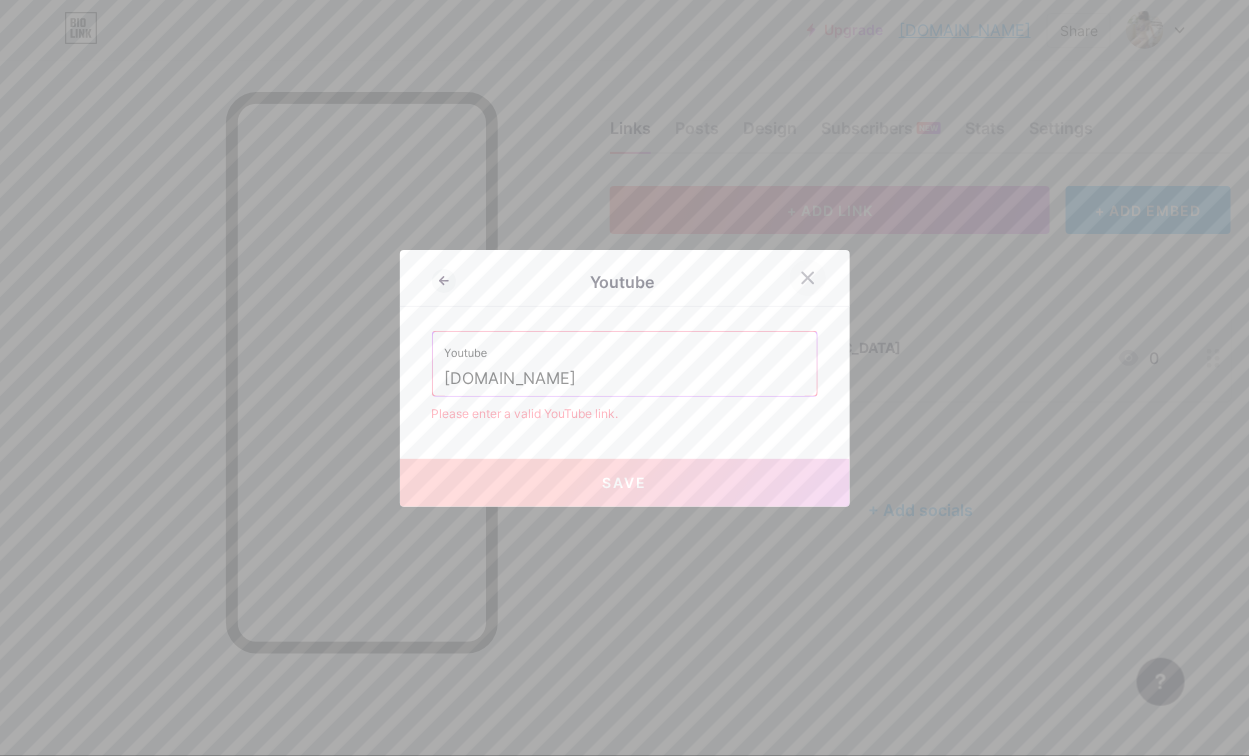 type on "[DOMAIN_NAME]" 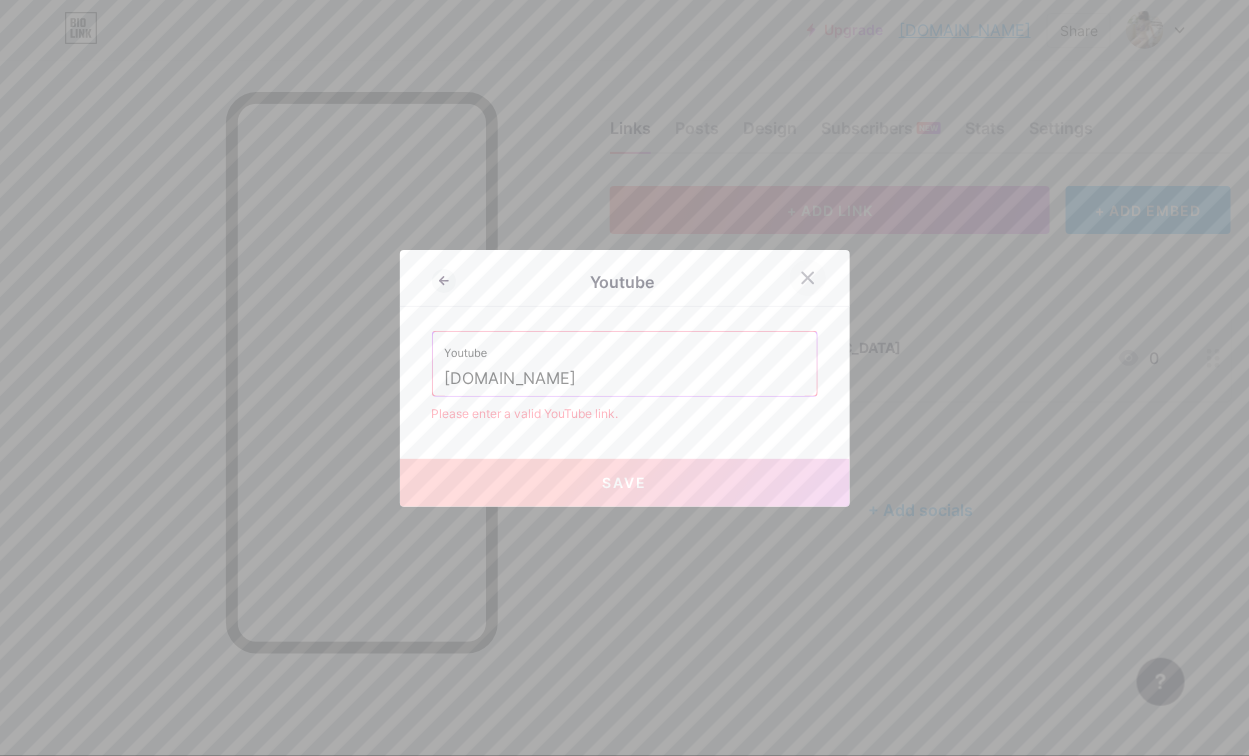 click 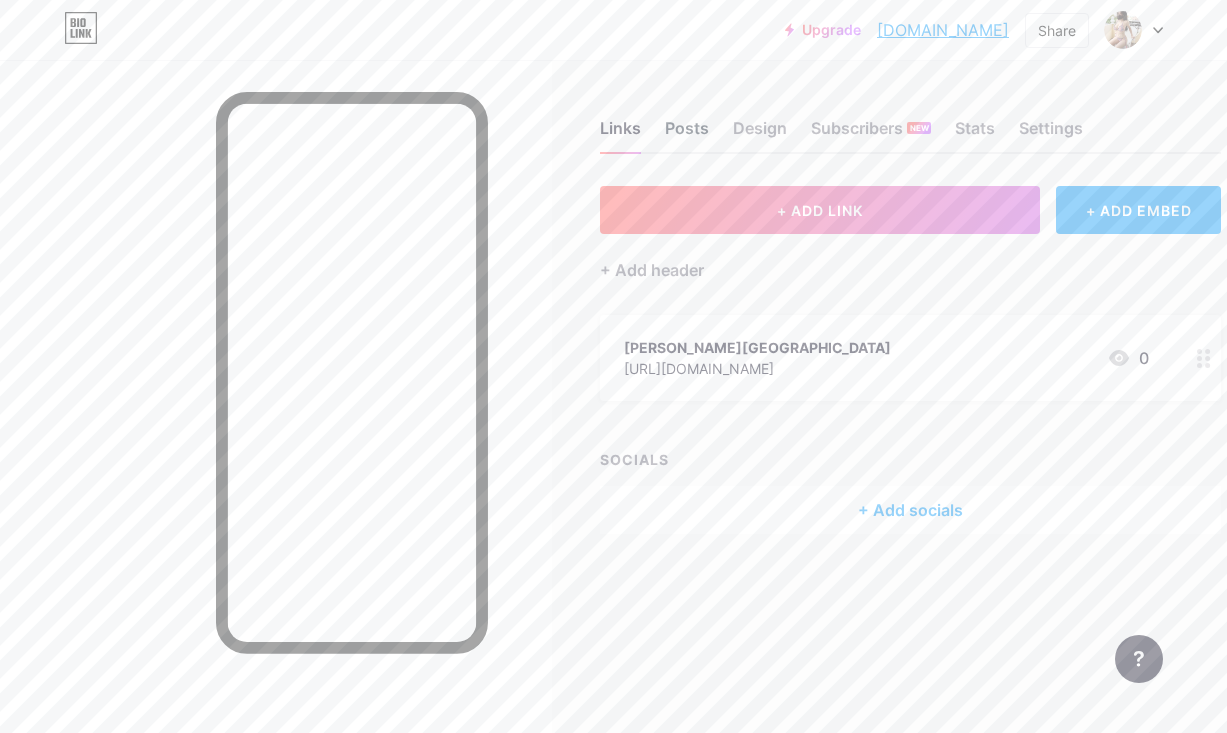 click on "Posts" at bounding box center (687, 134) 